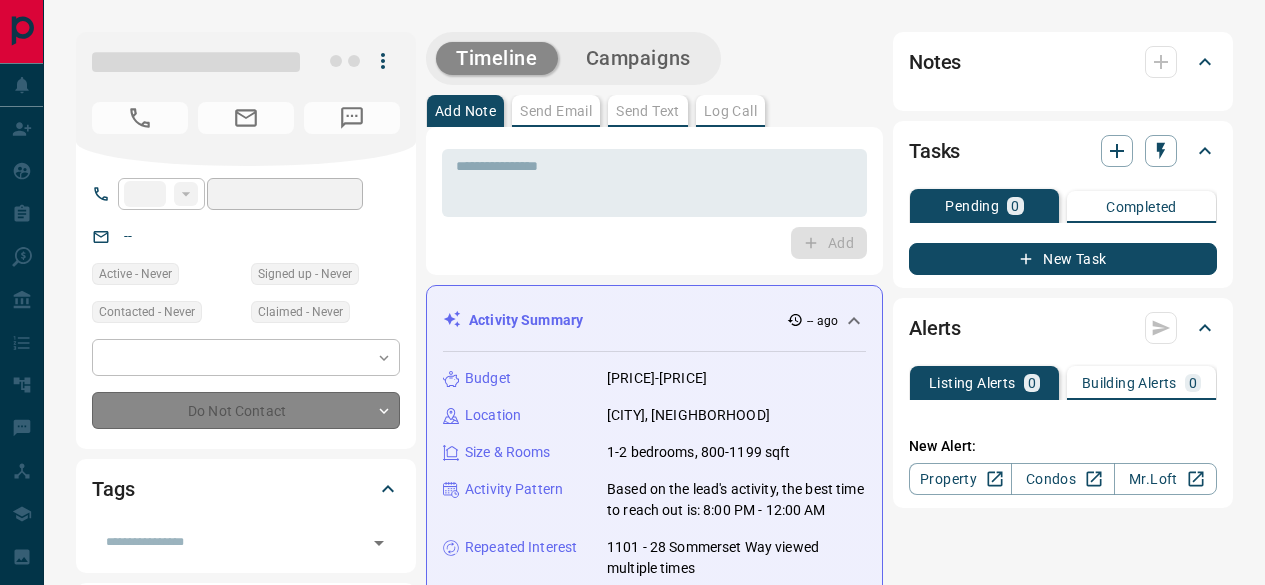 scroll, scrollTop: 0, scrollLeft: 0, axis: both 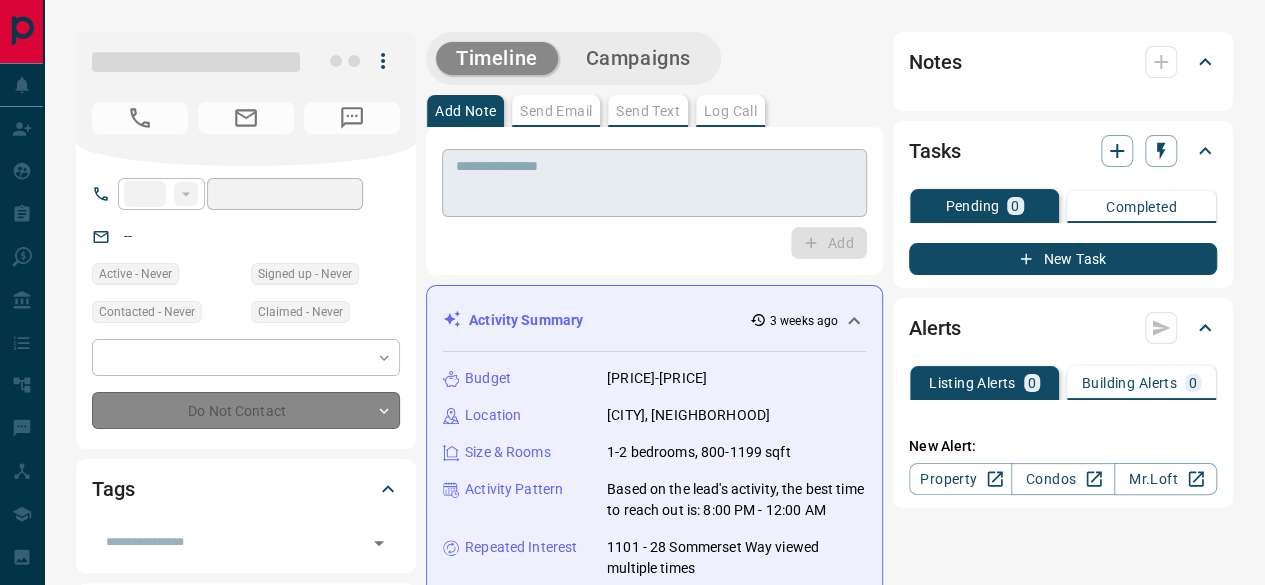 type on "**" 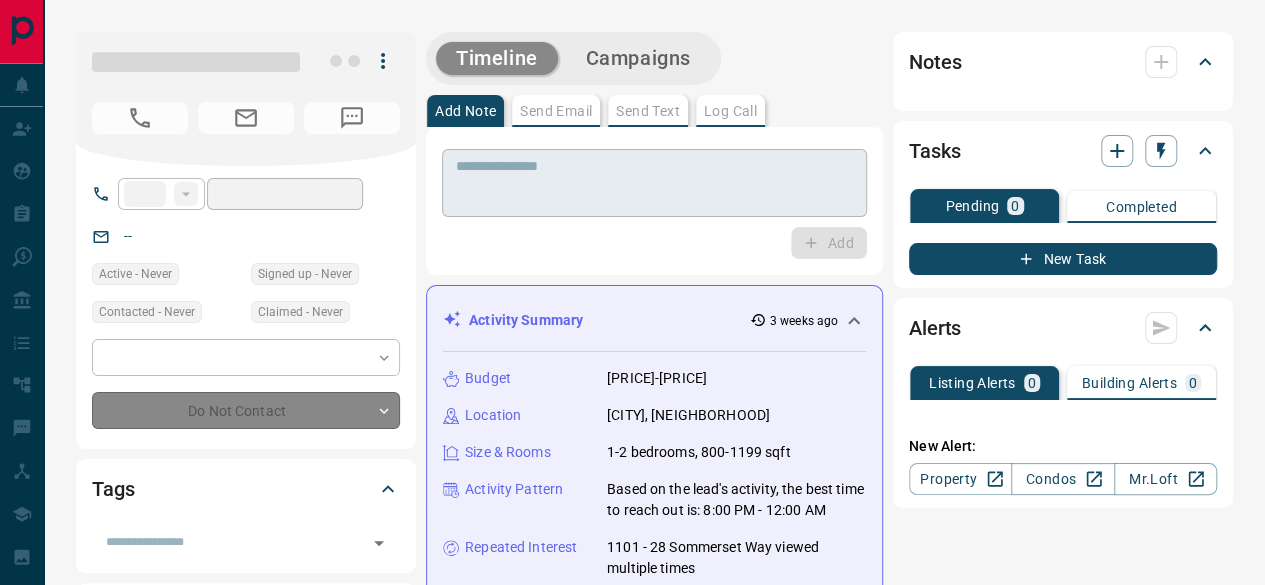 type on "**********" 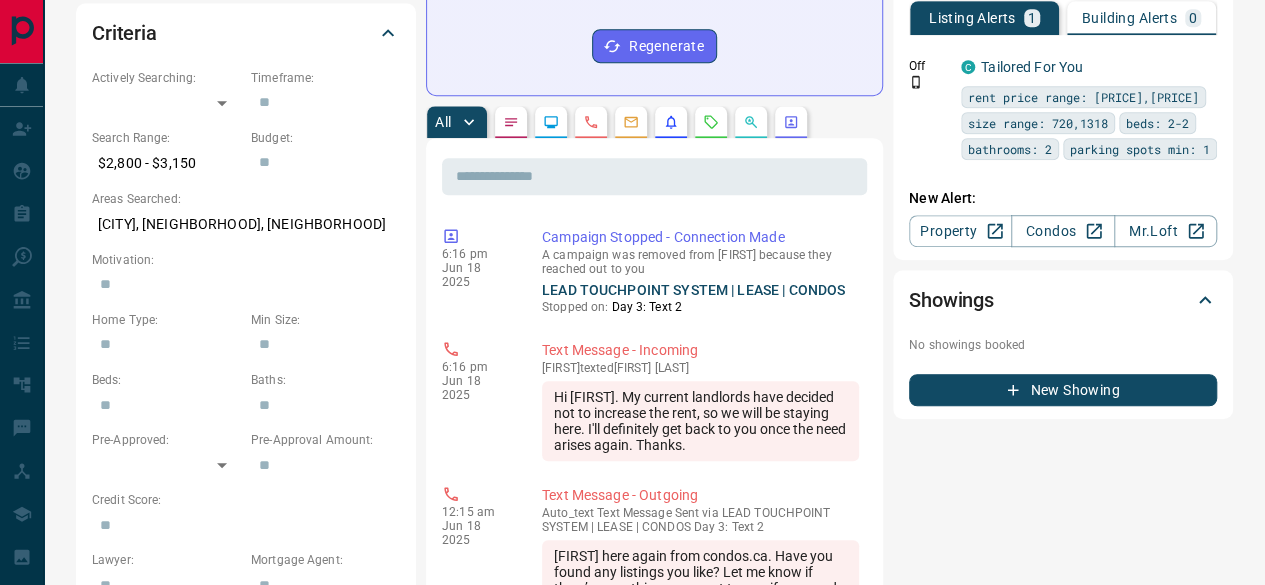 scroll, scrollTop: 600, scrollLeft: 0, axis: vertical 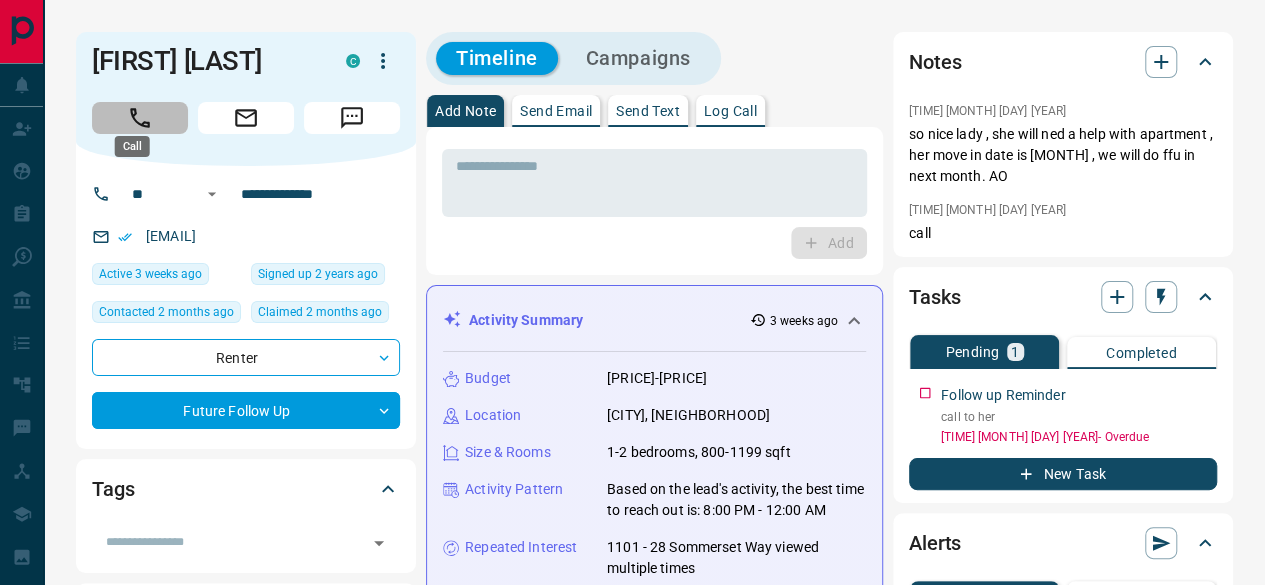 click 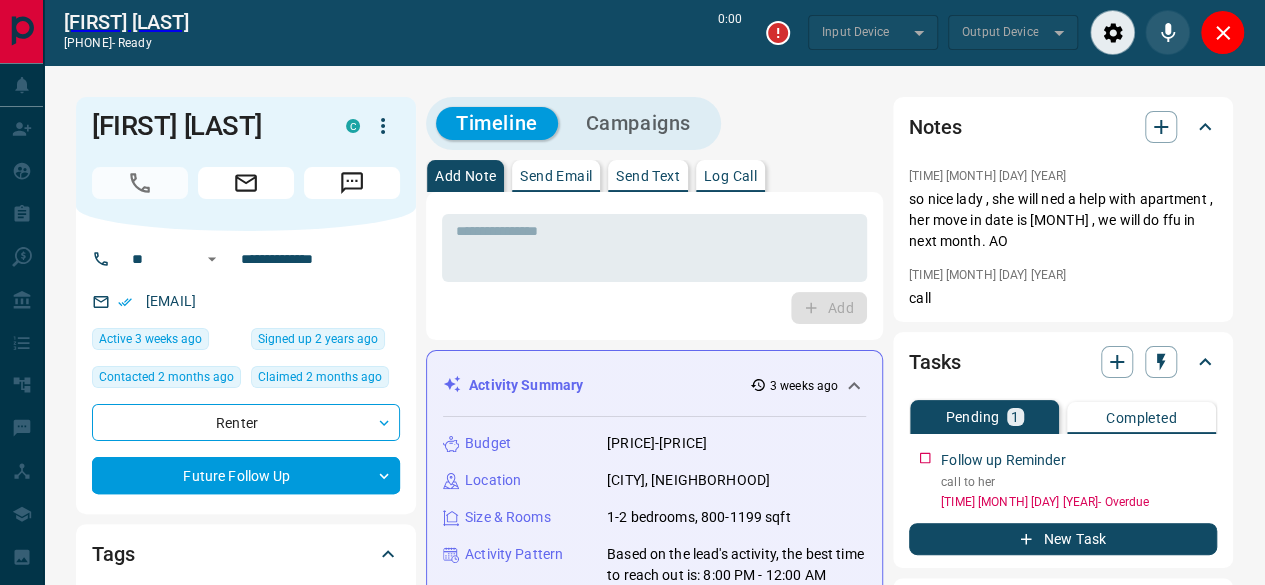 type on "*******" 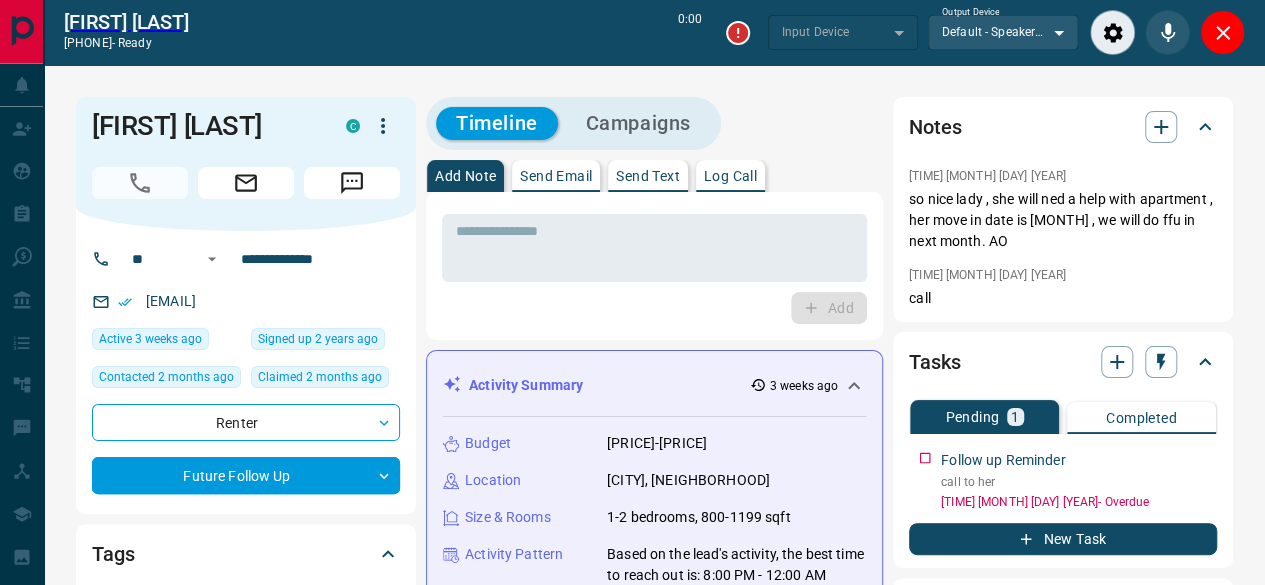 type on "*******" 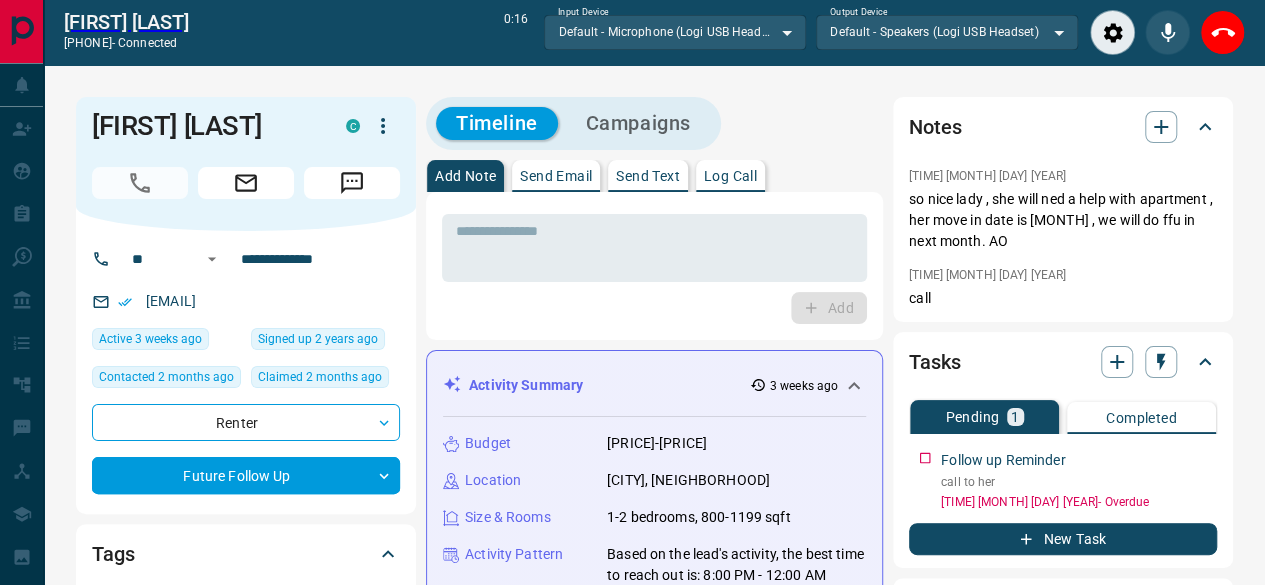 click on "Add" at bounding box center (654, 308) 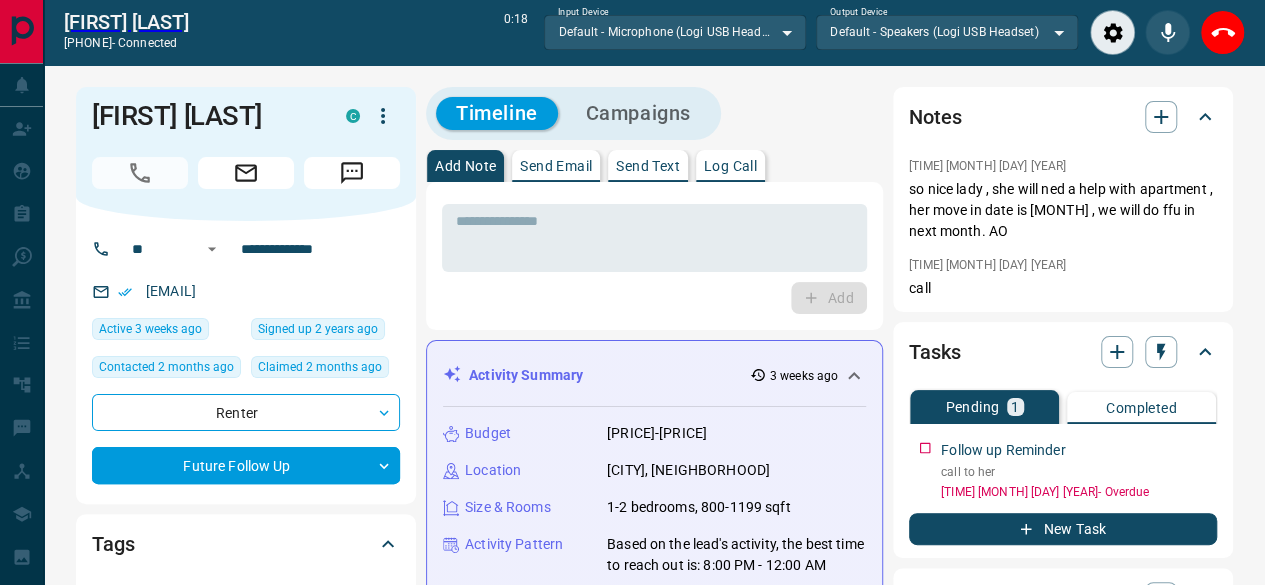 scroll, scrollTop: 0, scrollLeft: 0, axis: both 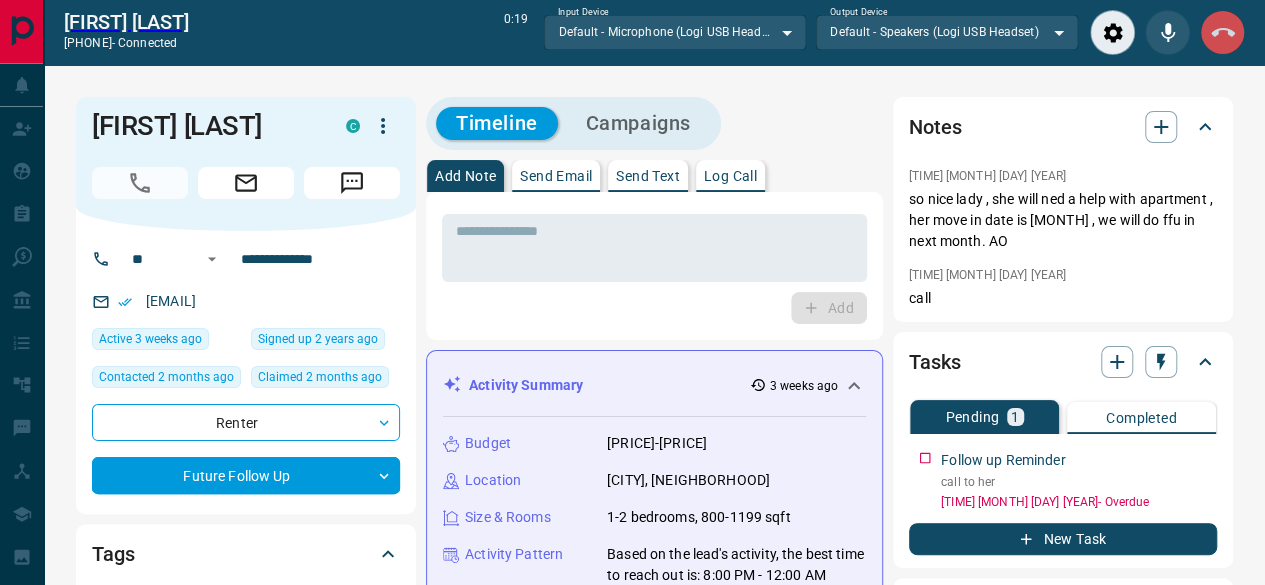 click at bounding box center [1222, 32] 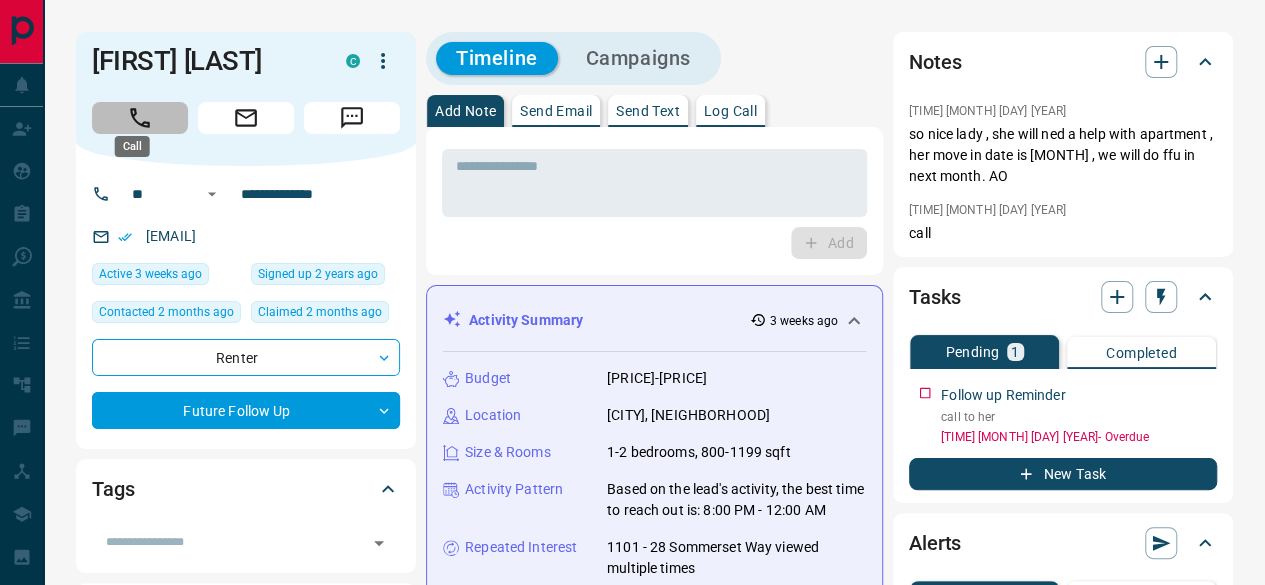 click 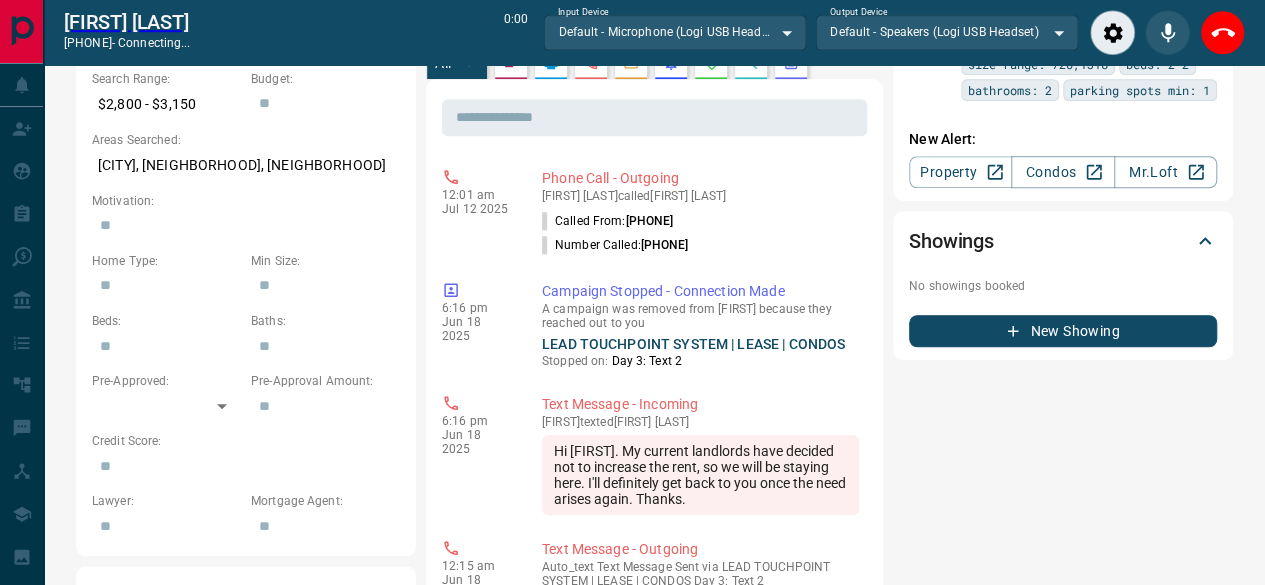 scroll, scrollTop: 800, scrollLeft: 0, axis: vertical 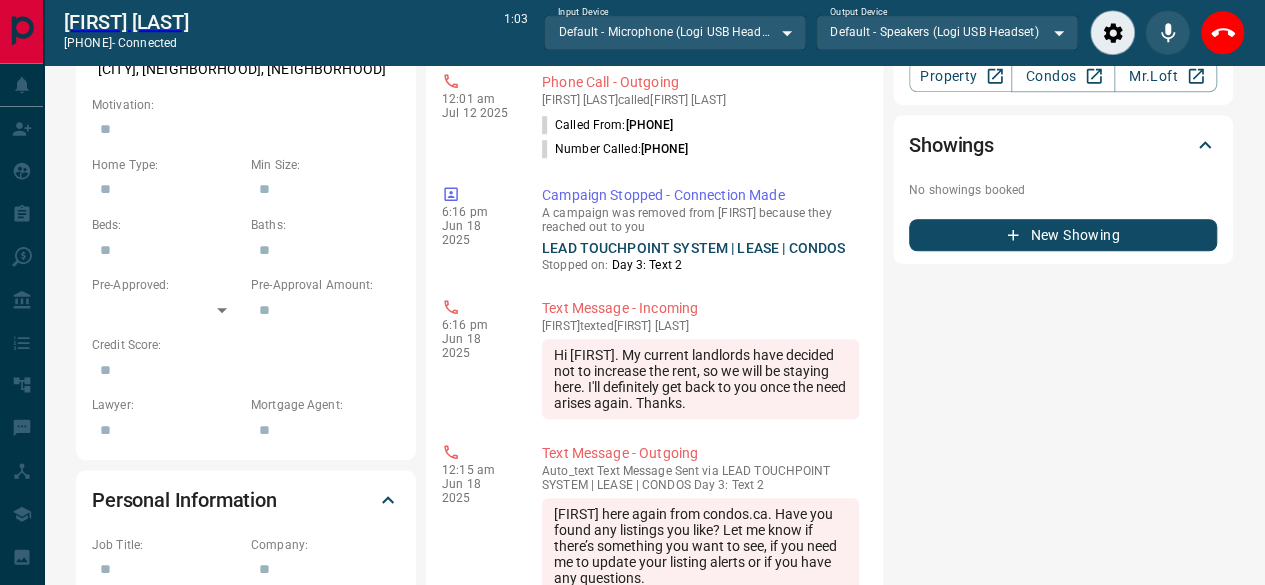 click on "[FIRST] [LAST] [PHONE]  -   connected 1:03" at bounding box center [296, 32] 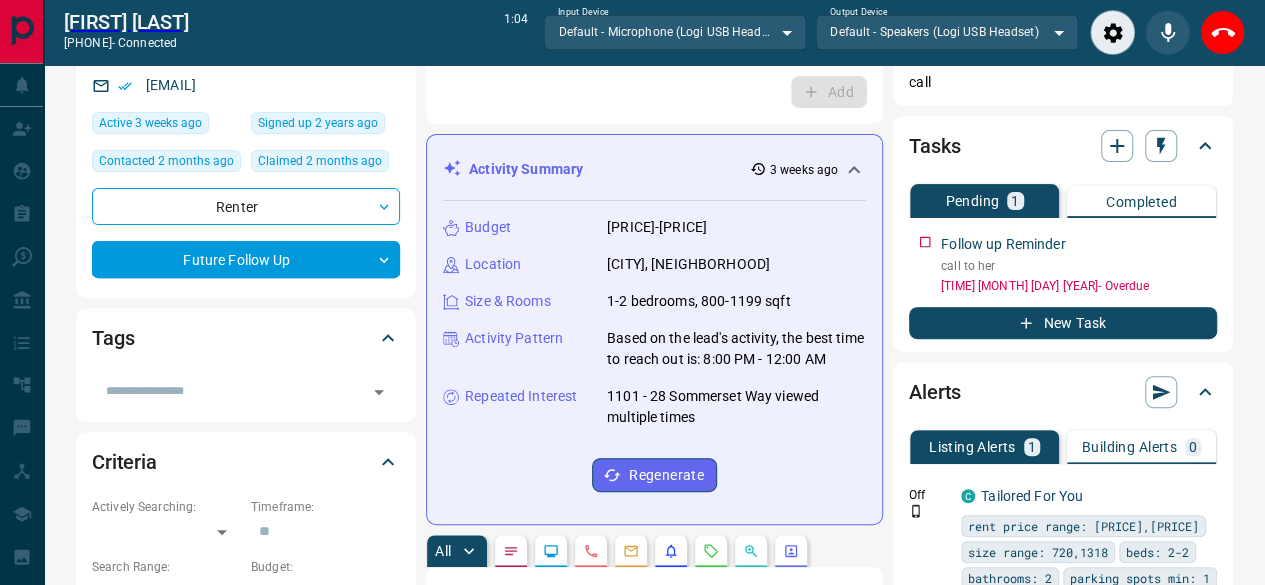 scroll, scrollTop: 200, scrollLeft: 0, axis: vertical 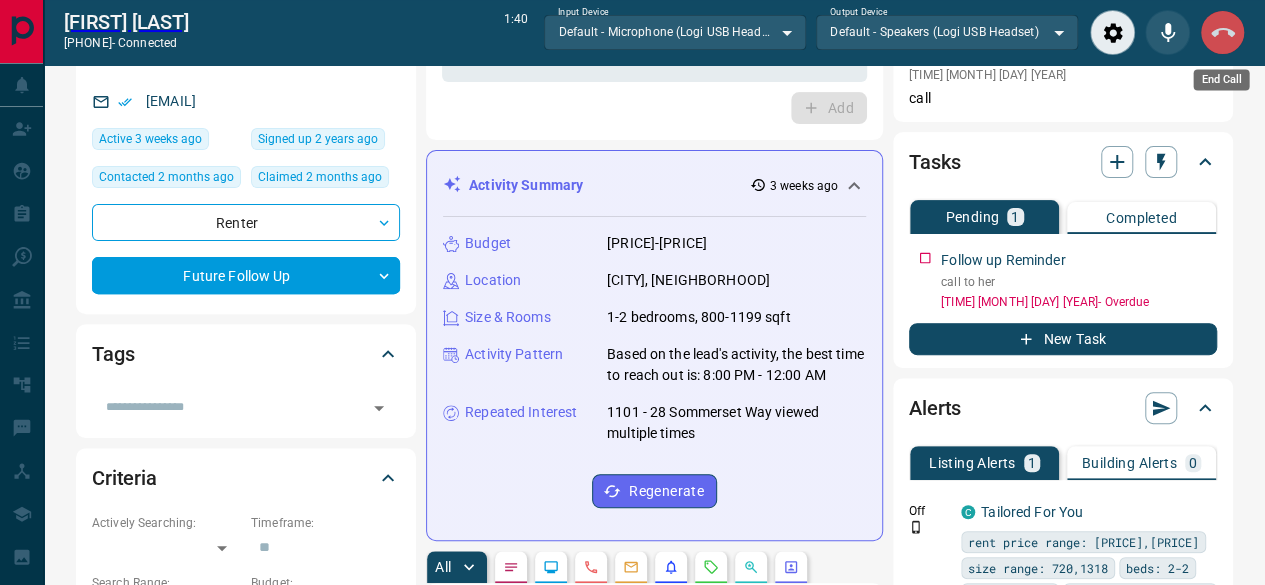 click 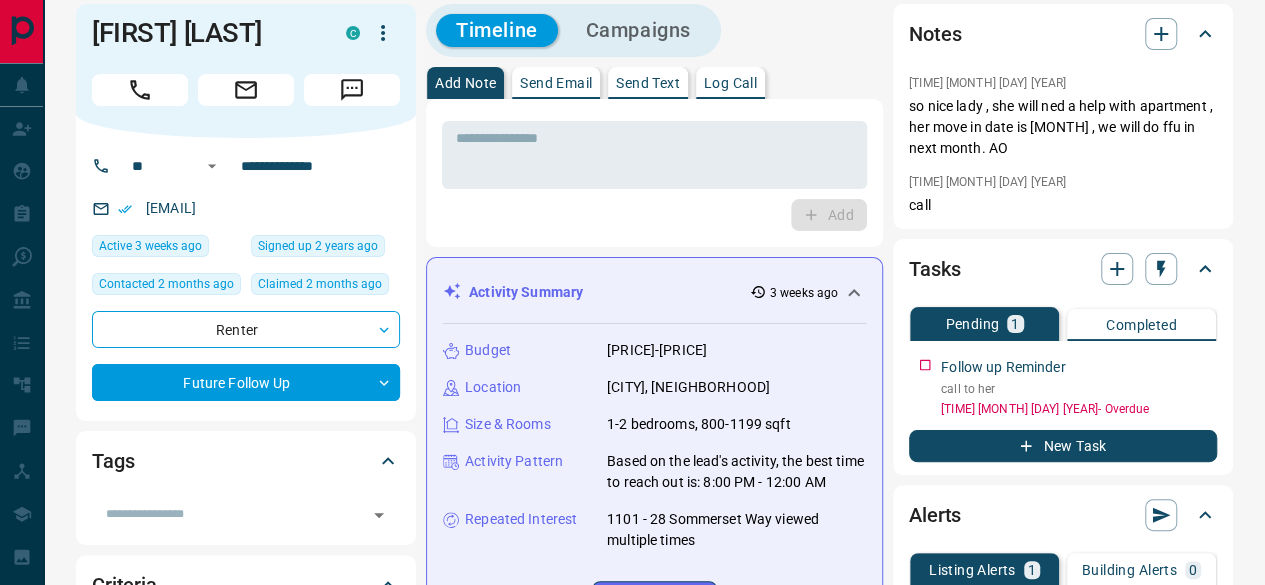 scroll, scrollTop: 0, scrollLeft: 0, axis: both 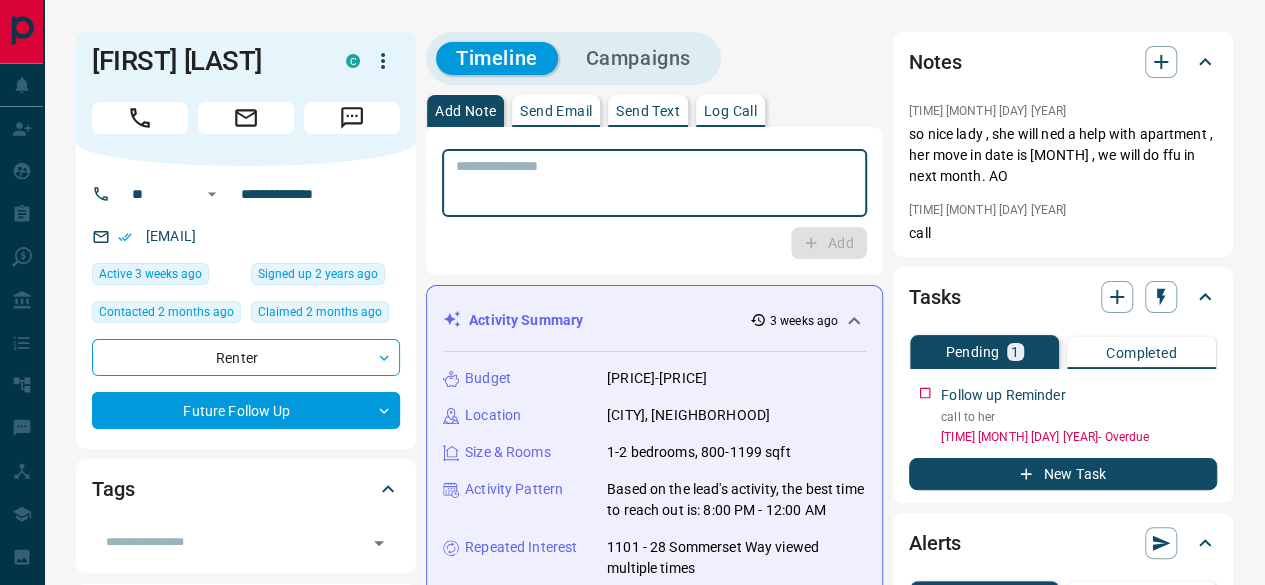drag, startPoint x: 554, startPoint y: 165, endPoint x: 565, endPoint y: 167, distance: 11.18034 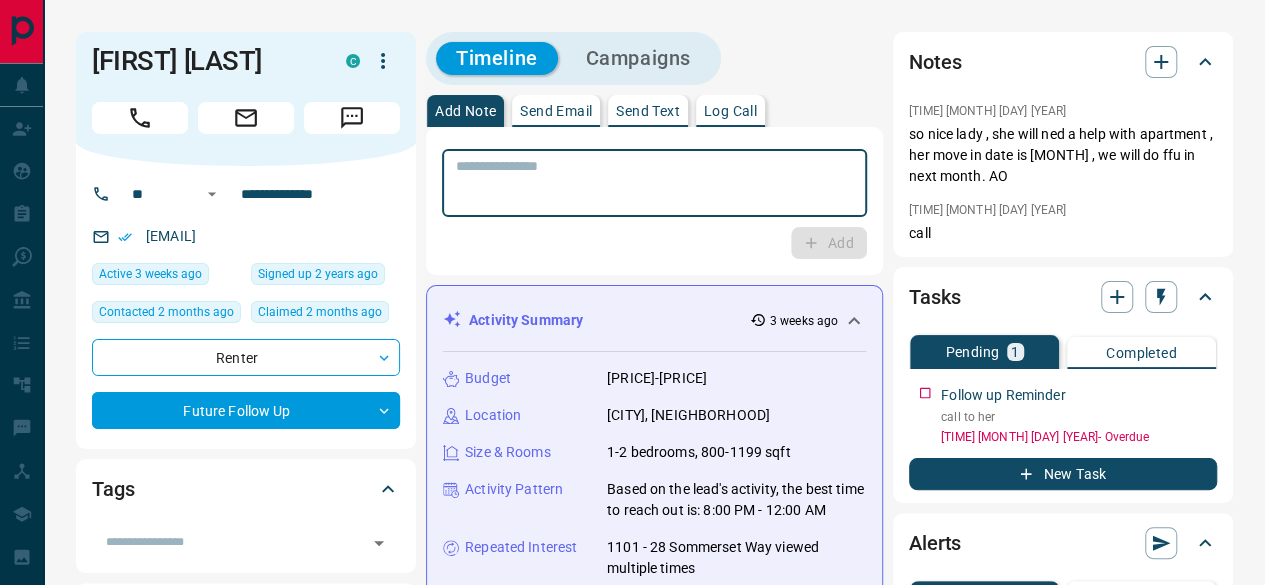 click at bounding box center (654, 183) 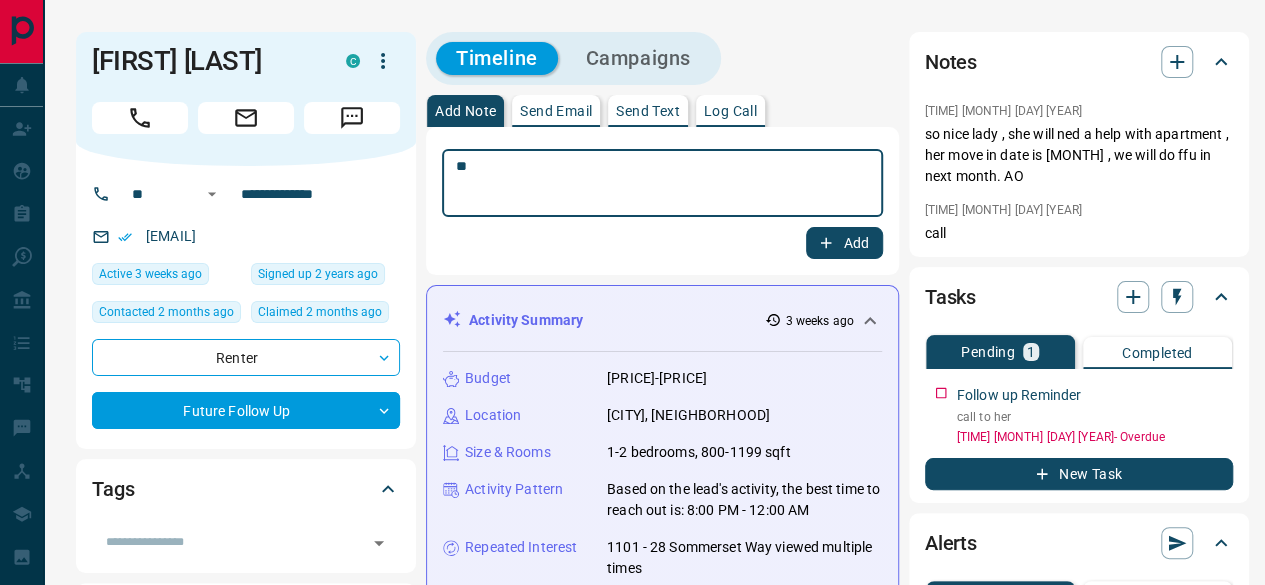 type on "*" 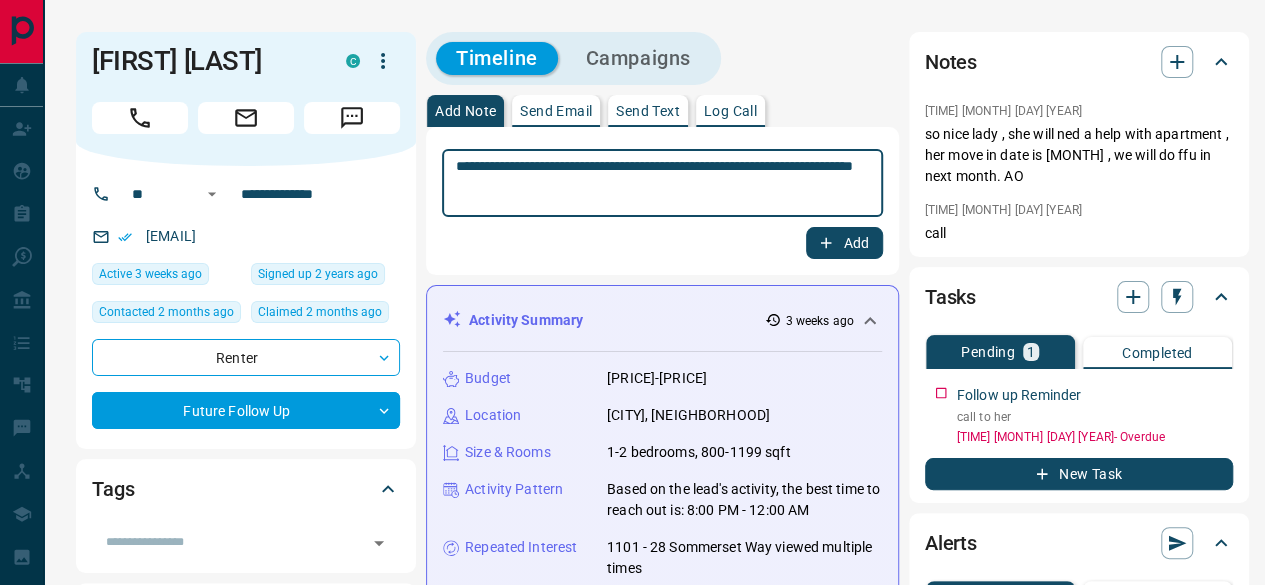 click on "**********" at bounding box center [662, 183] 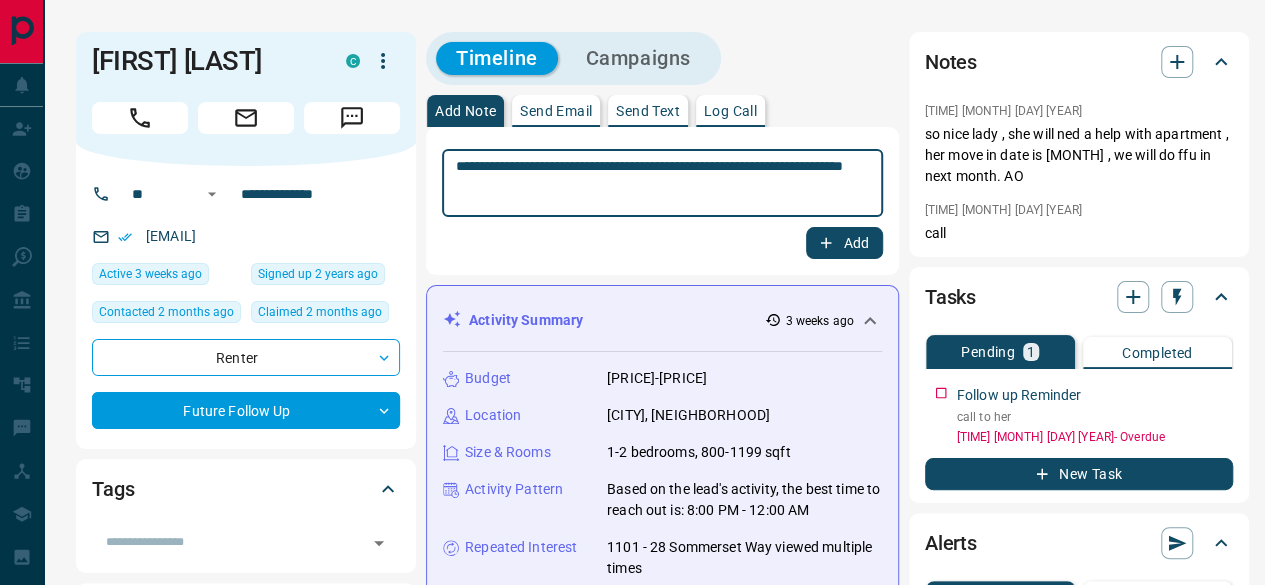 drag, startPoint x: 590, startPoint y: 152, endPoint x: 579, endPoint y: 153, distance: 11.045361 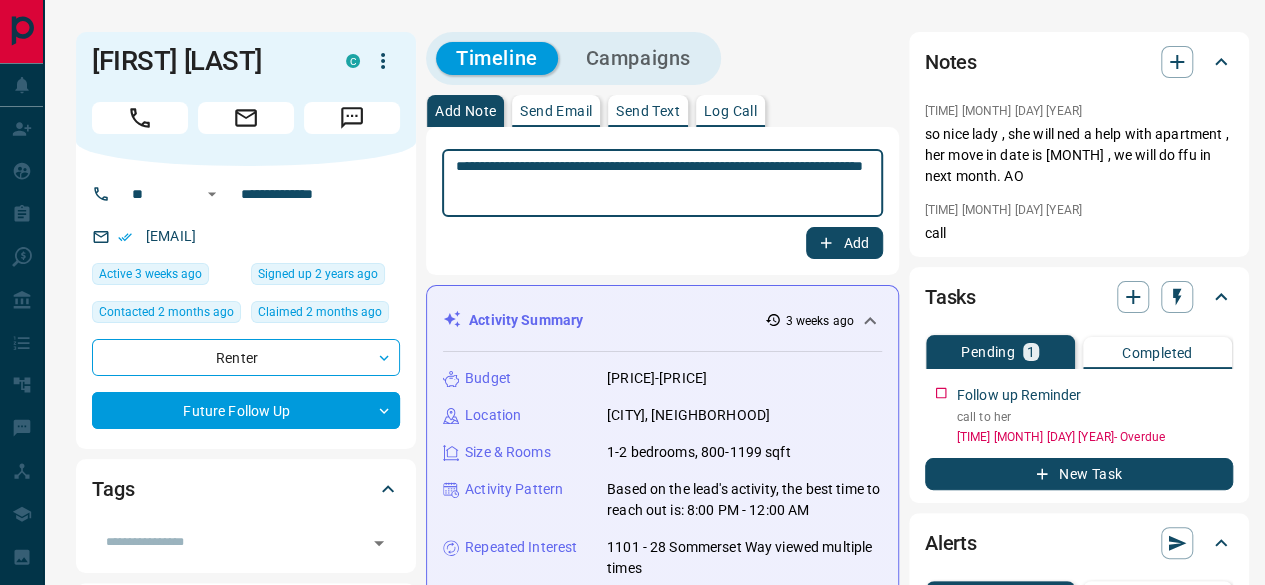 click on "**********" at bounding box center [662, 183] 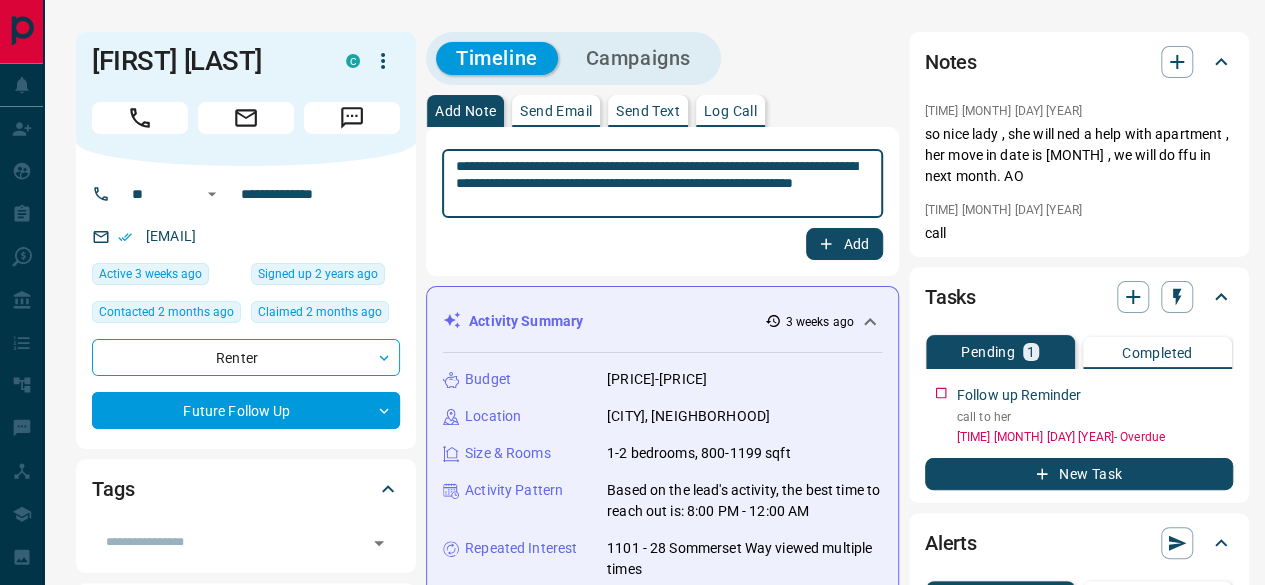 type on "**********" 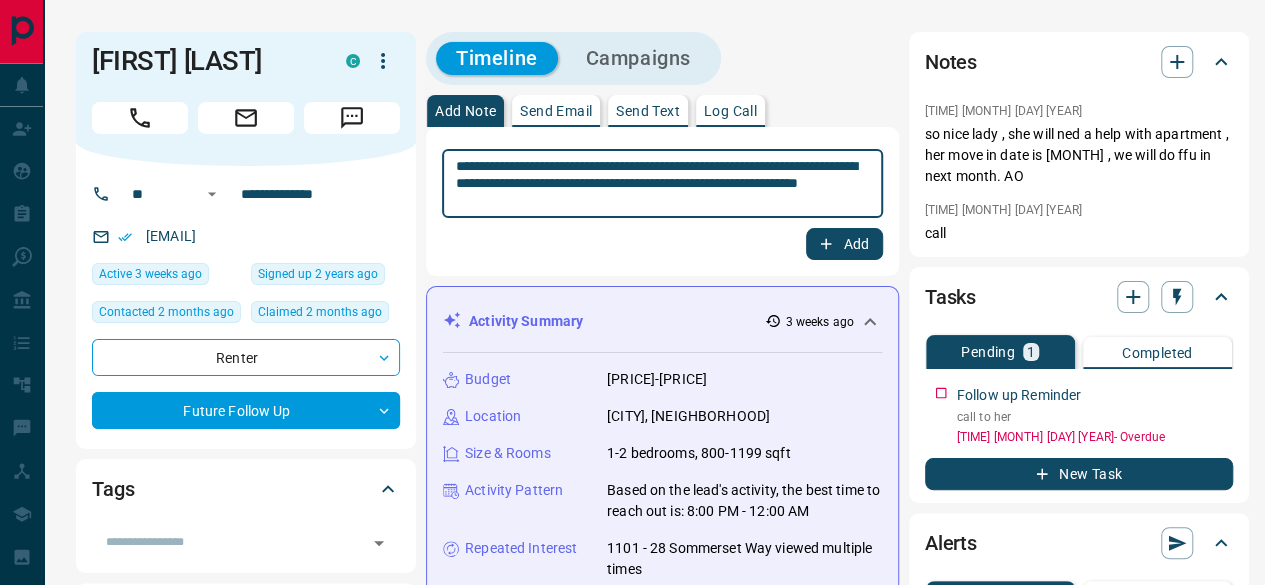 click on "**********" at bounding box center (662, 184) 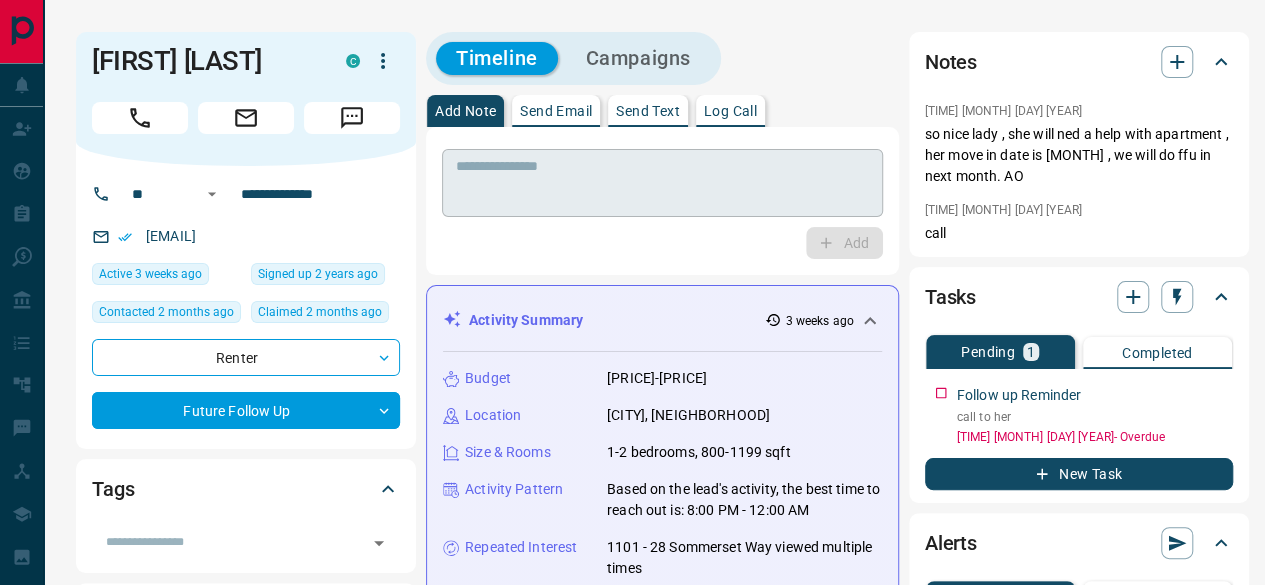 drag, startPoint x: 443, startPoint y: 145, endPoint x: 507, endPoint y: 149, distance: 64.12488 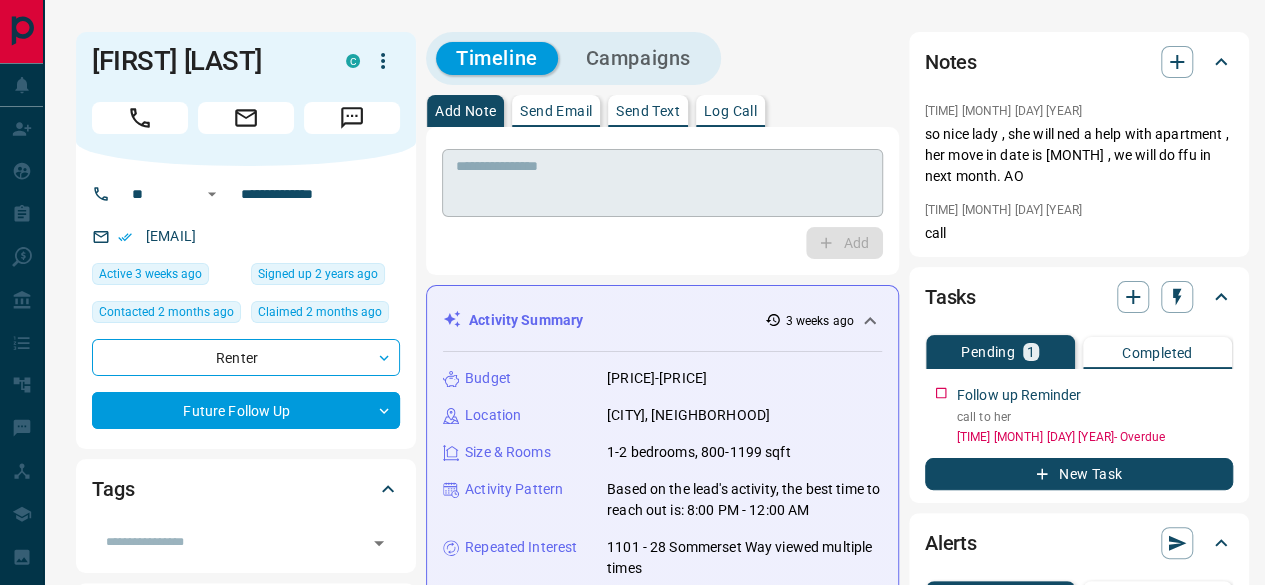 click on "Timeline Campaigns Add Note Send Email Send Text Log Call * ​ Add Activity Summary 3 weeks ago Budget 2800-3150 Location [CITY], [NEIGHBORHOOD] Size & Rooms 1-2 bedrooms, 800-1199 sqft Activity Pattern Based on the lead's activity, the best time to reach out is:  8:00 PM - 12:00 AM Repeated Interest 1101 - 28 Sommerset Way viewed multiple times Regenerate All ​ 12:01 am [MONTH] [DAY] [YEAR] Phone Call - Outgoing [FIRST] [LAST]  called  [FIRST] [LAST] Called From:  [PHONE] Number Called:  4374437233 12:01 am [MONTH] [DAY] [YEAR] Phone Call - Outgoing [FIRST] [LAST]  called  [FIRST] [LAST] Called From:  [PHONE] Number Called:  4374437233 6:16 pm [MONTH] [DAY] [YEAR] Campaign Stopped - Connection Made A campaign was removed from [FIRST] because they reached out to you LEAD TOUCHPOINT SYSTEM | LEASE | CONDOS Stopped on:   Day 3: Text 2 6:16 pm [MONTH] [DAY] [YEAR] Text Message - Incoming [FIRST]  texted  [FIRST] [LAST] 12:15 am [MONTH] [DAY] [YEAR] Text Message - Outgoing auto_text   Text Message   12:15 am [MONTH] [DAY] [YEAR] Task Completed" at bounding box center (662, 1226) 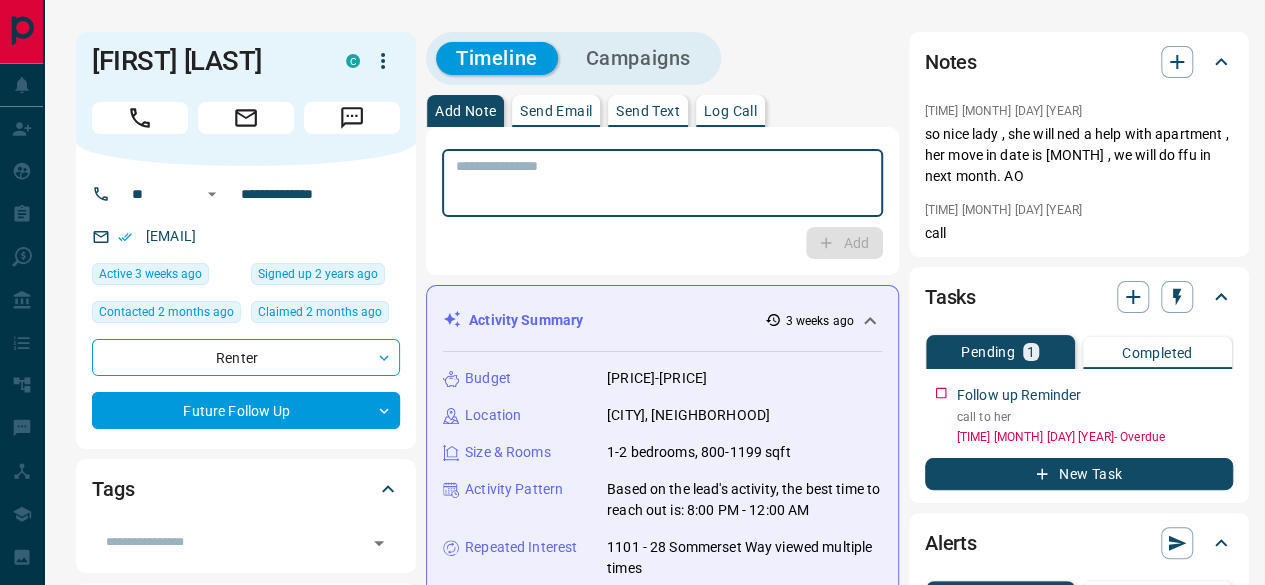 click at bounding box center [662, 183] 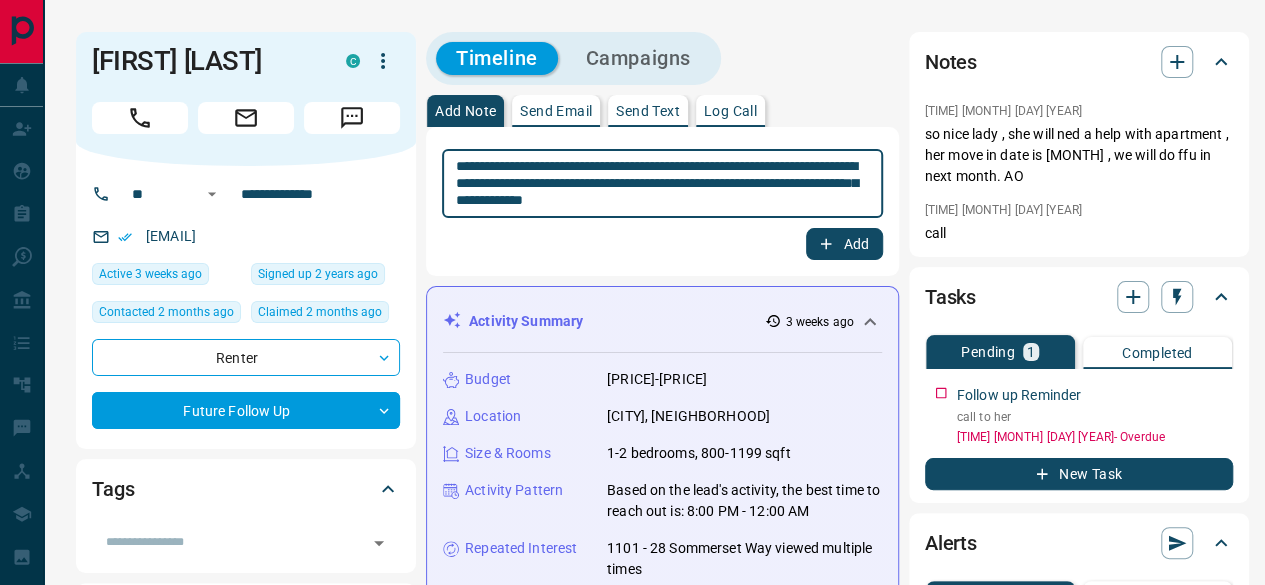 click on "**********" at bounding box center [662, 184] 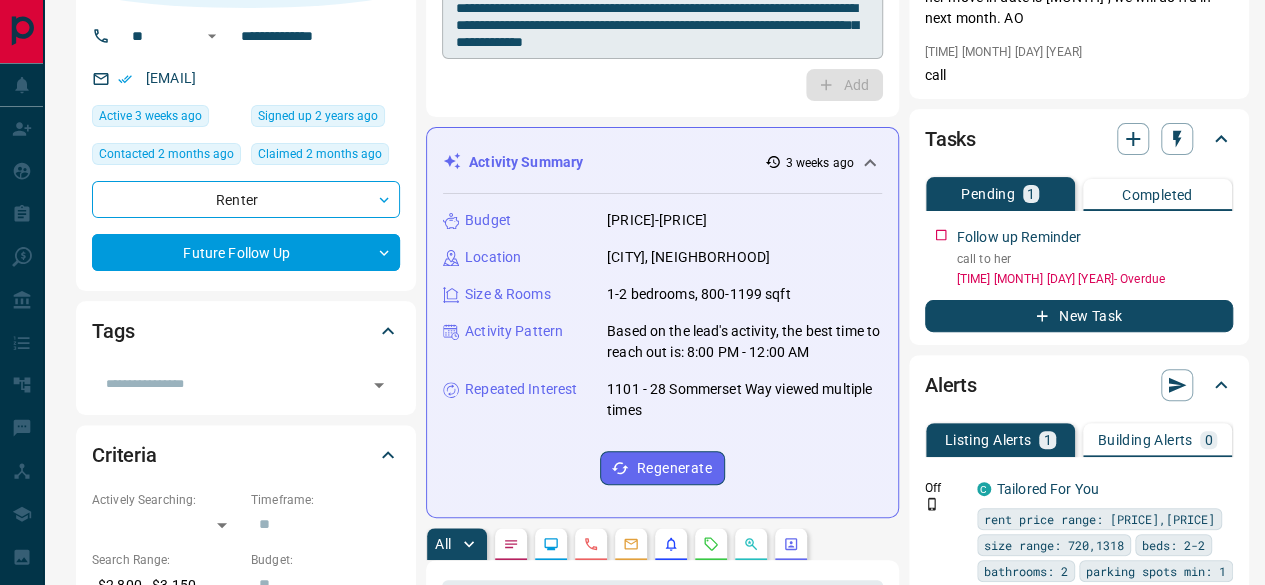 scroll, scrollTop: 0, scrollLeft: 0, axis: both 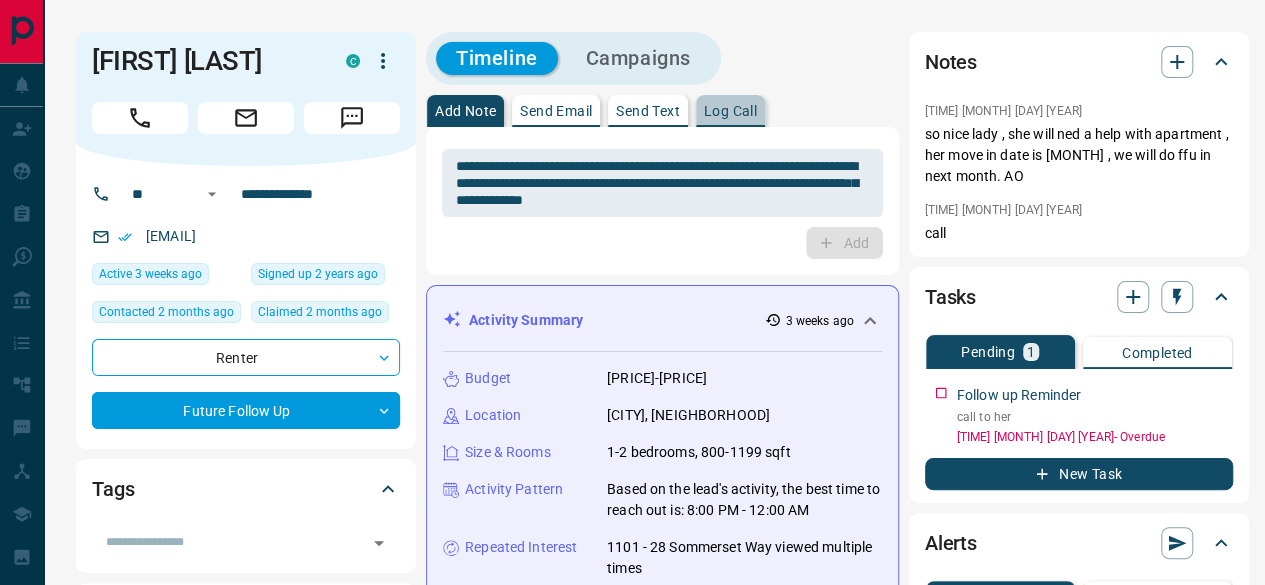 click on "Log Call" at bounding box center (730, 111) 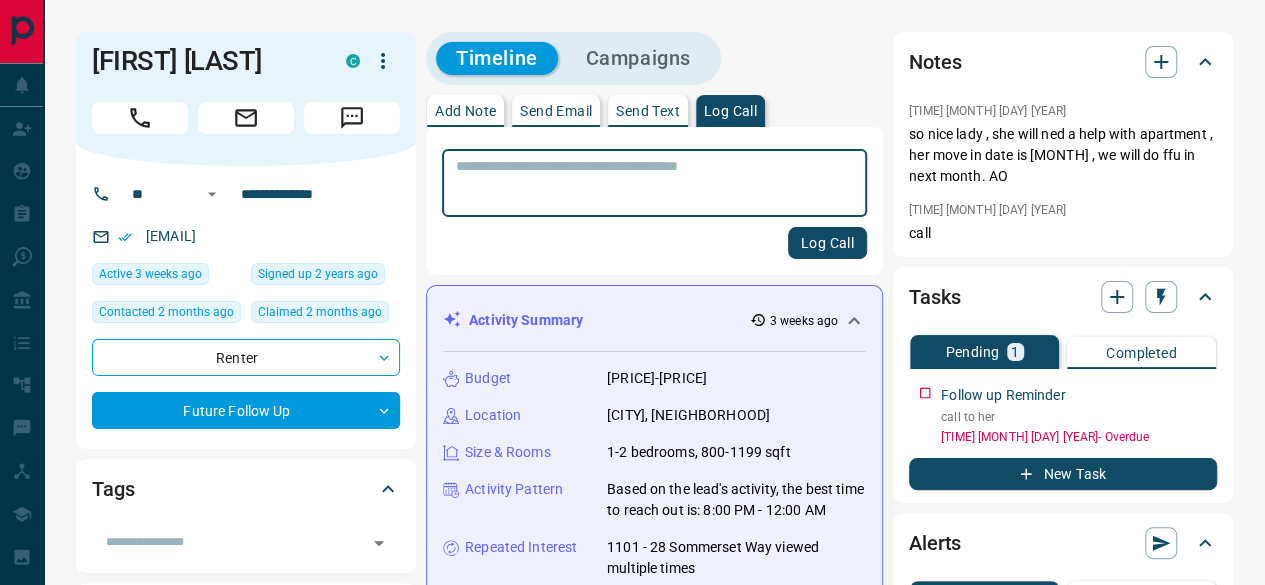 click at bounding box center (654, 183) 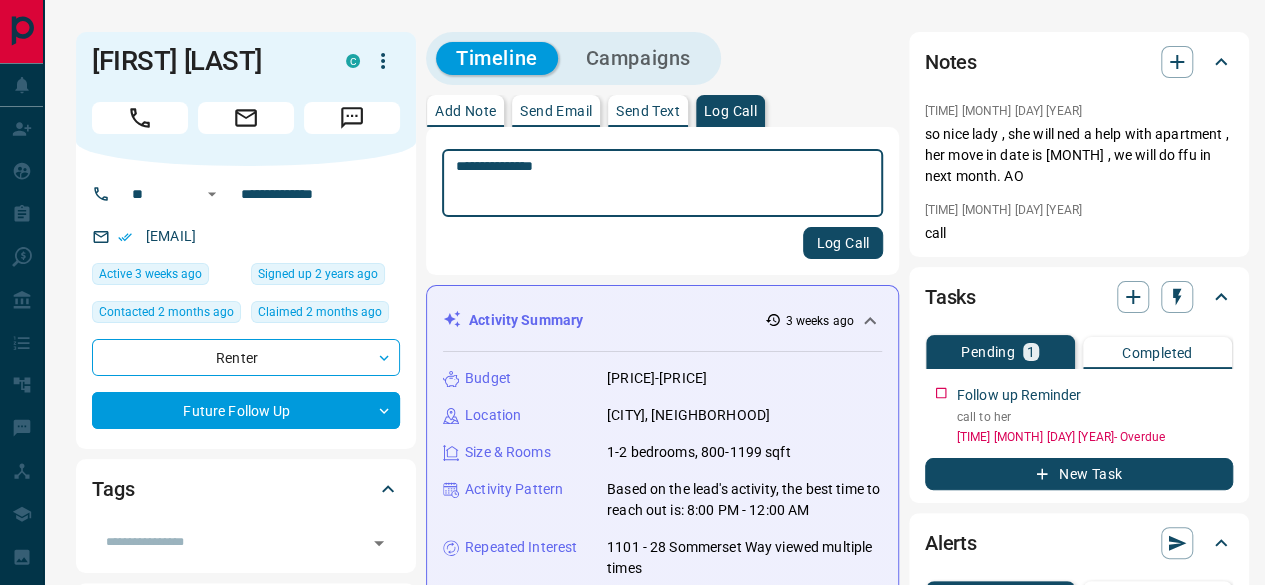 type on "**********" 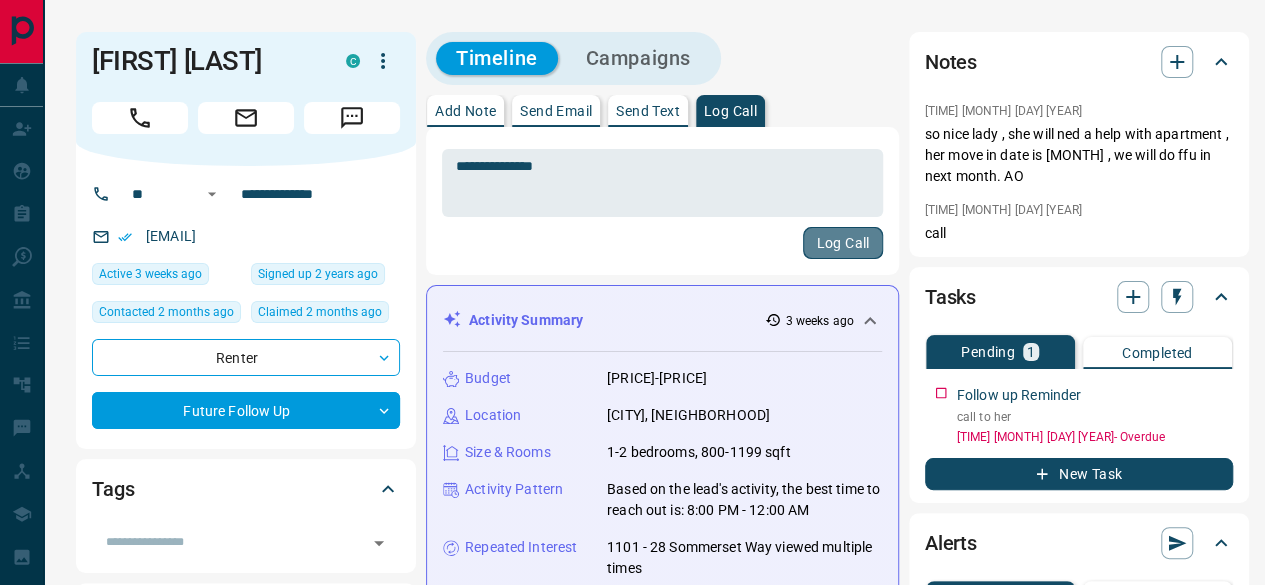 click on "Log Call" at bounding box center (842, 243) 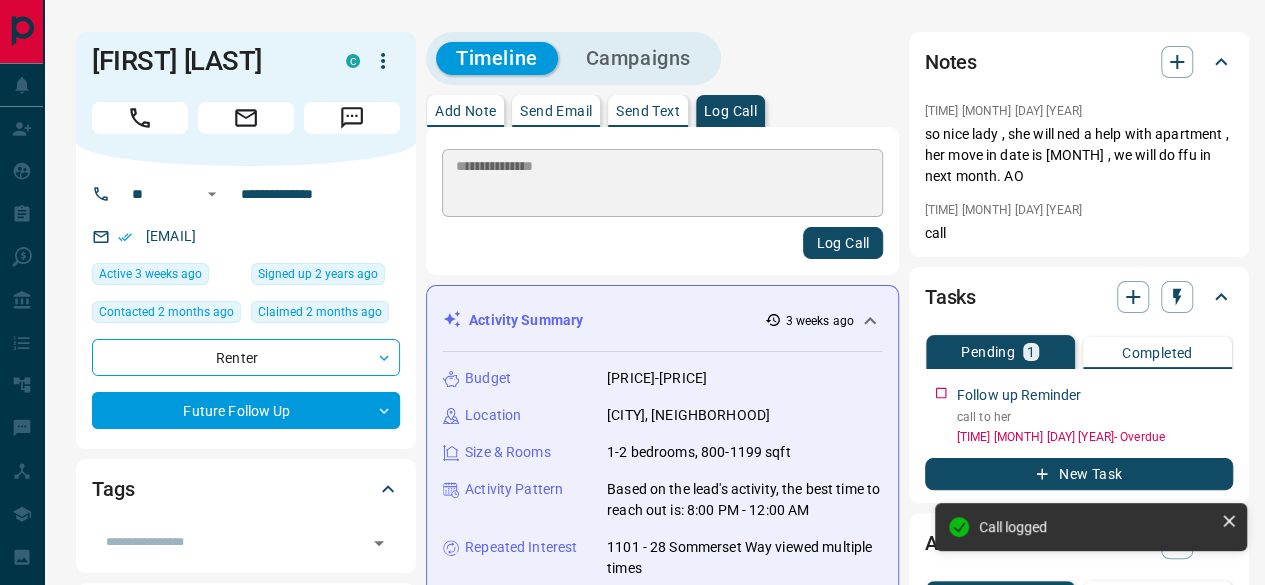 type 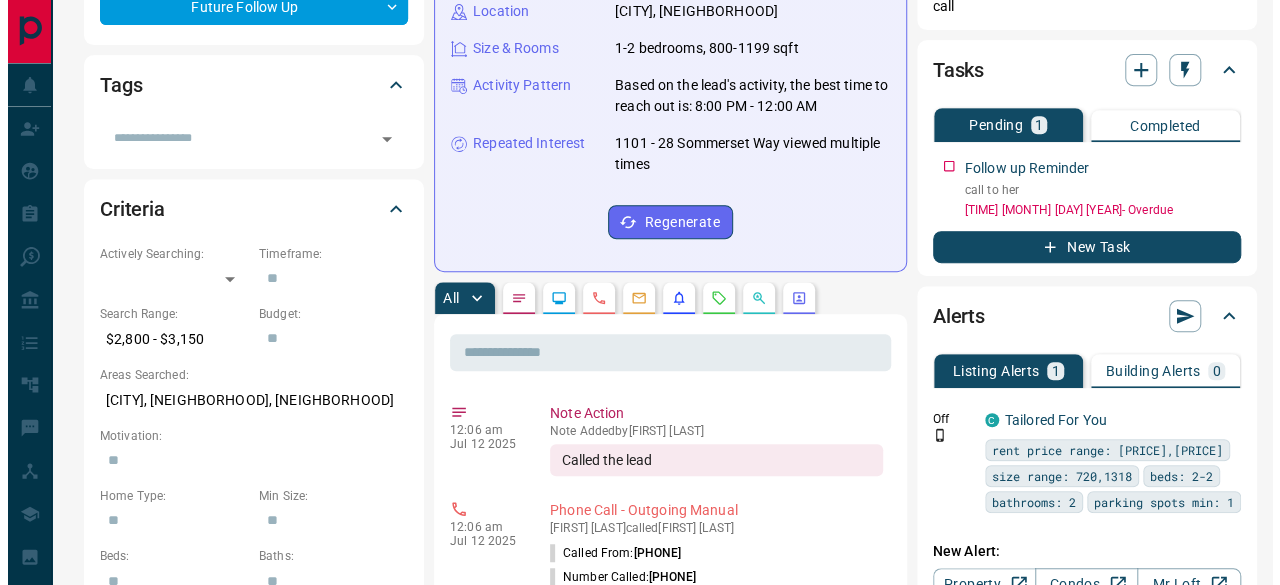 scroll, scrollTop: 200, scrollLeft: 0, axis: vertical 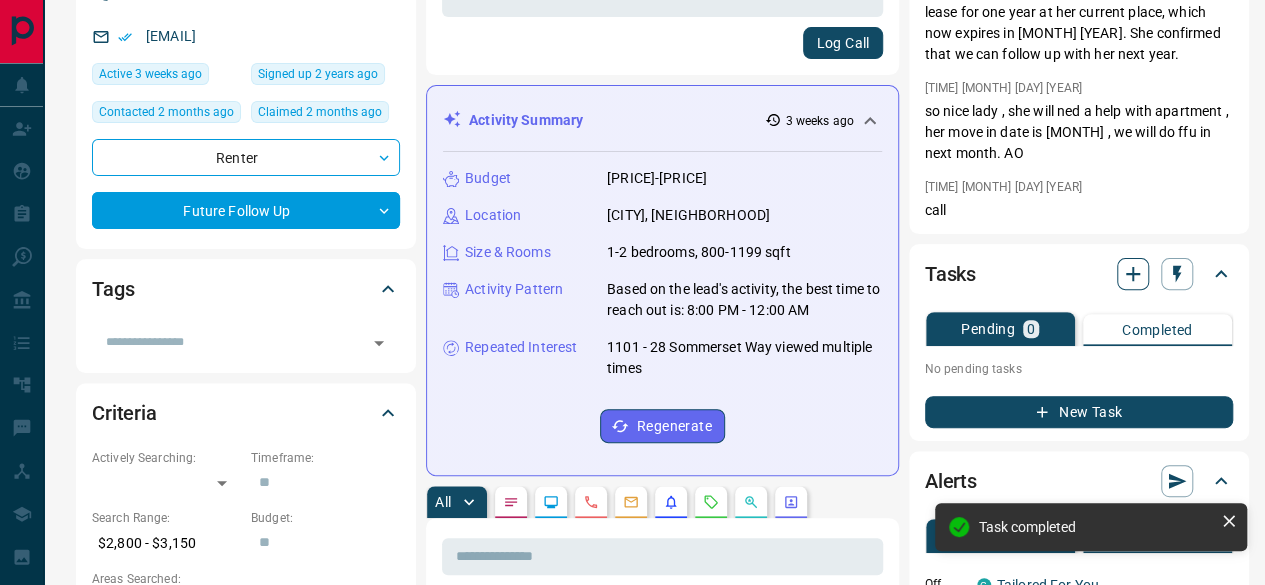 click 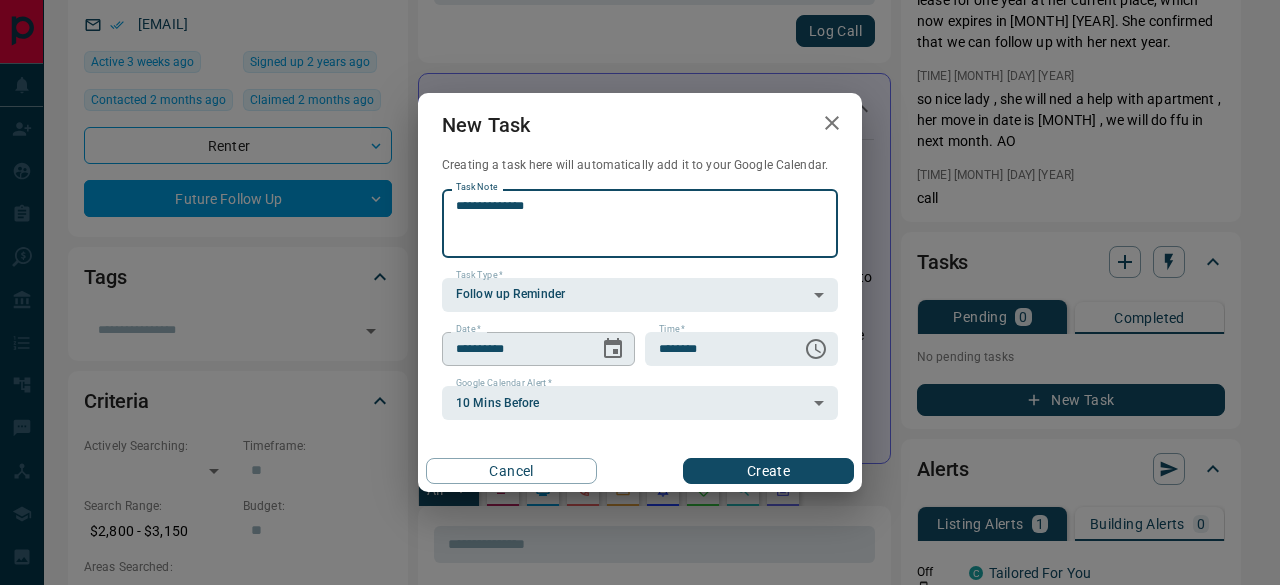 type on "**********" 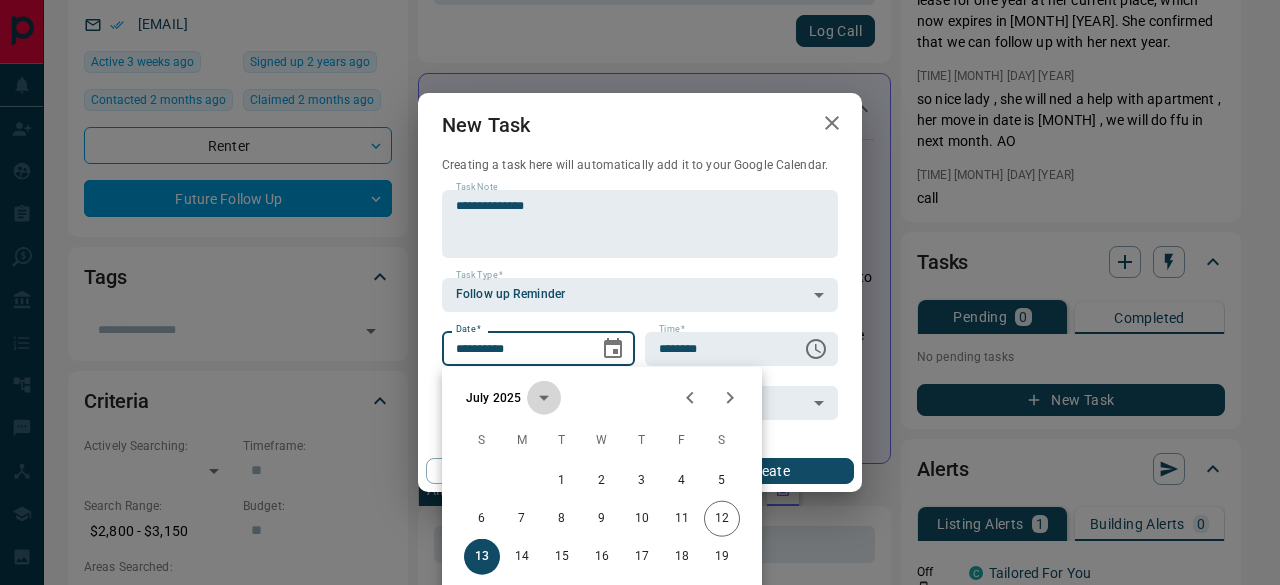 click 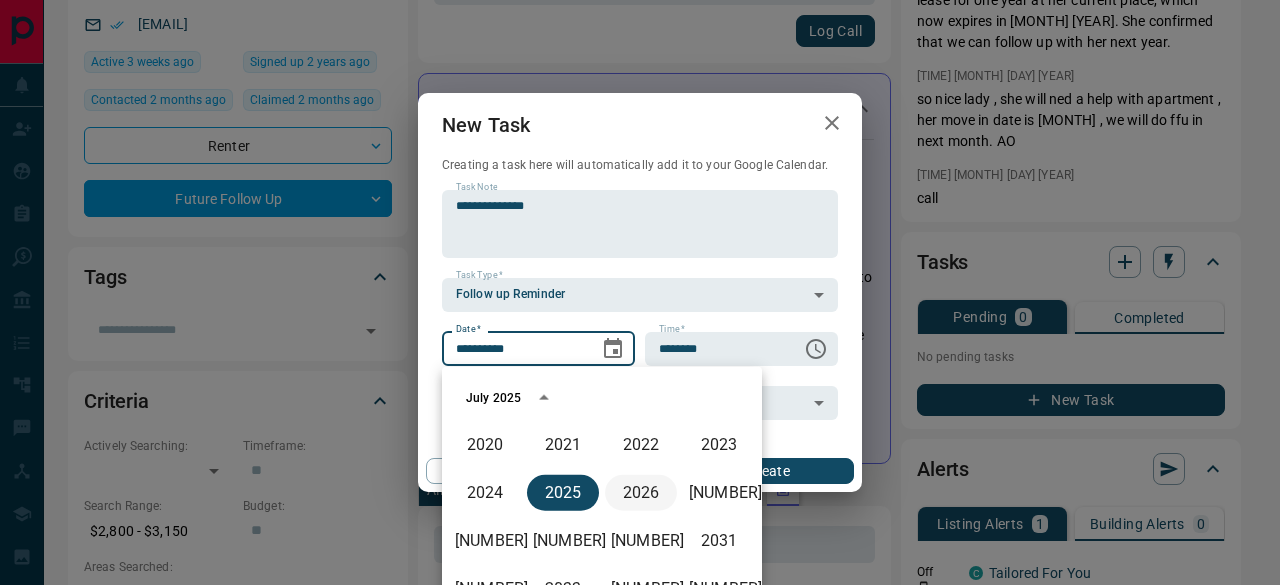 click on "2026" at bounding box center (641, 493) 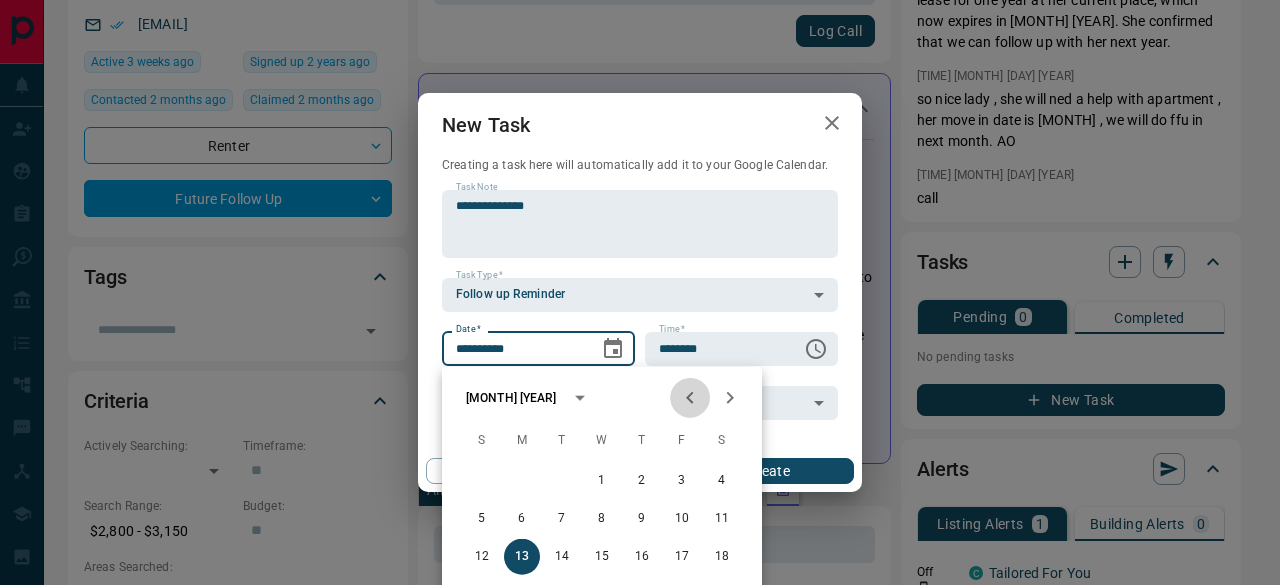 click 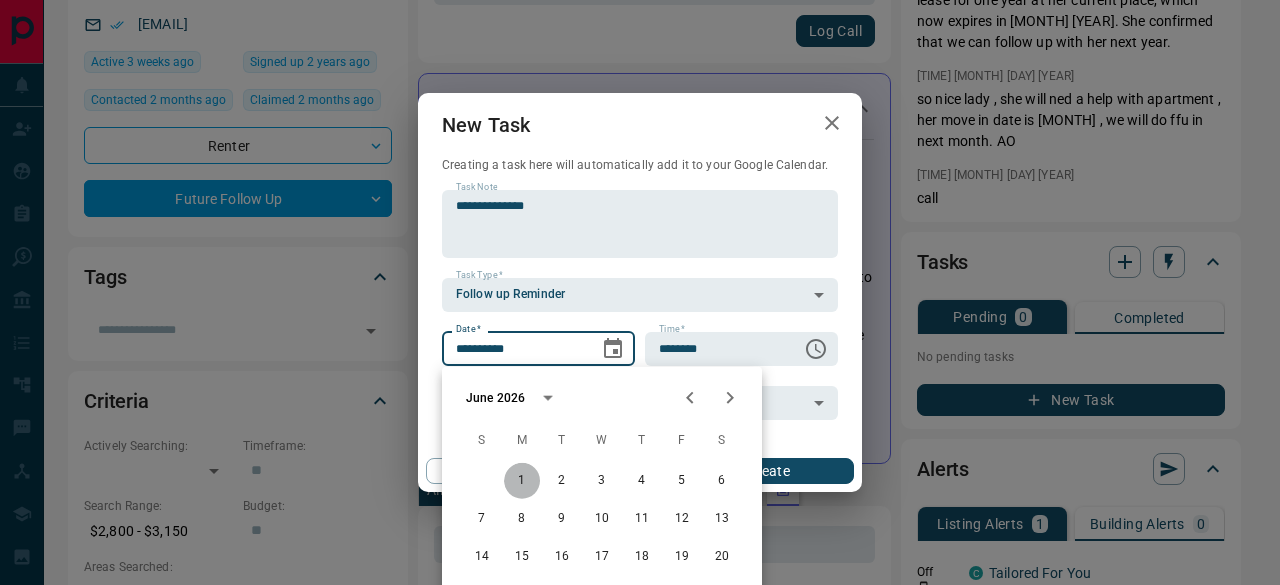 click on "1" at bounding box center (522, 481) 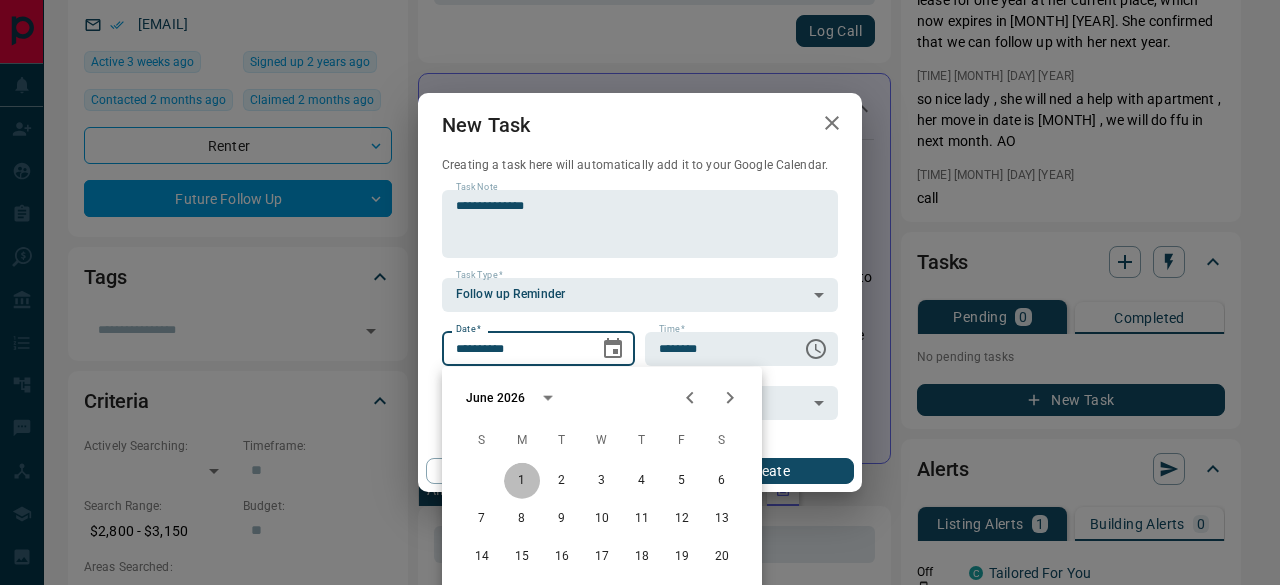 type on "**********" 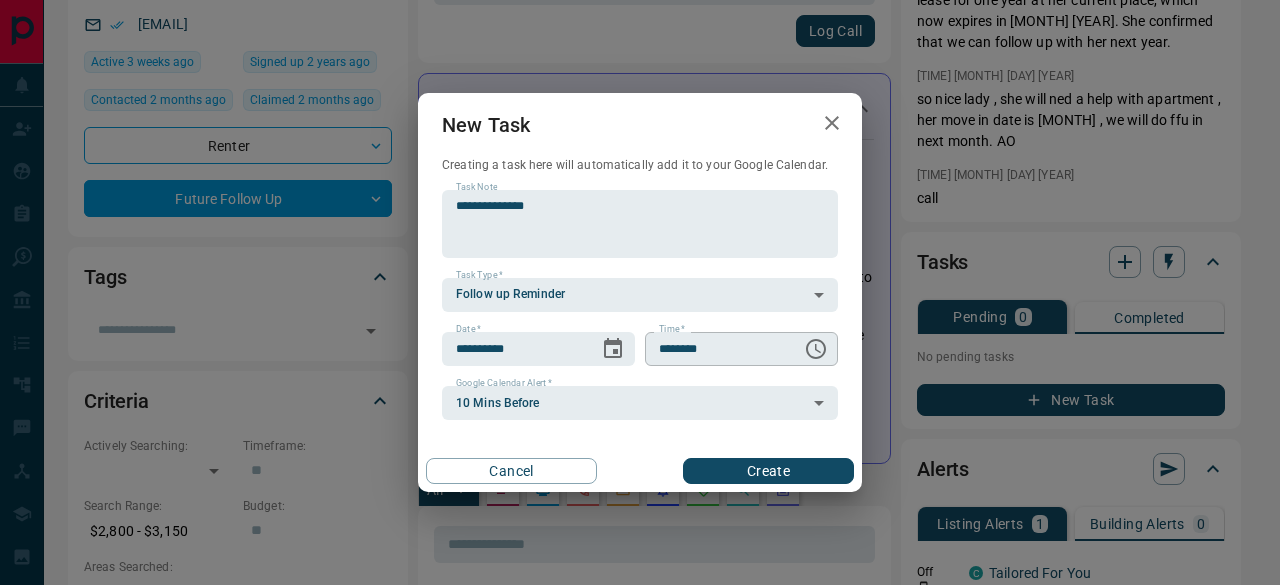click at bounding box center (816, 349) 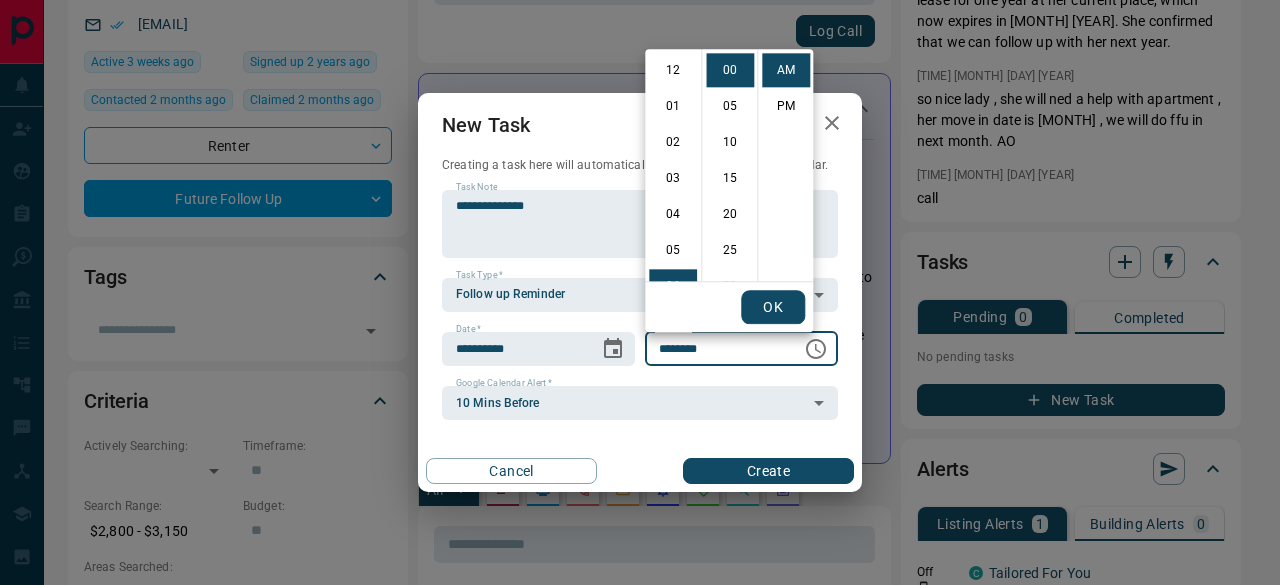 scroll, scrollTop: 216, scrollLeft: 0, axis: vertical 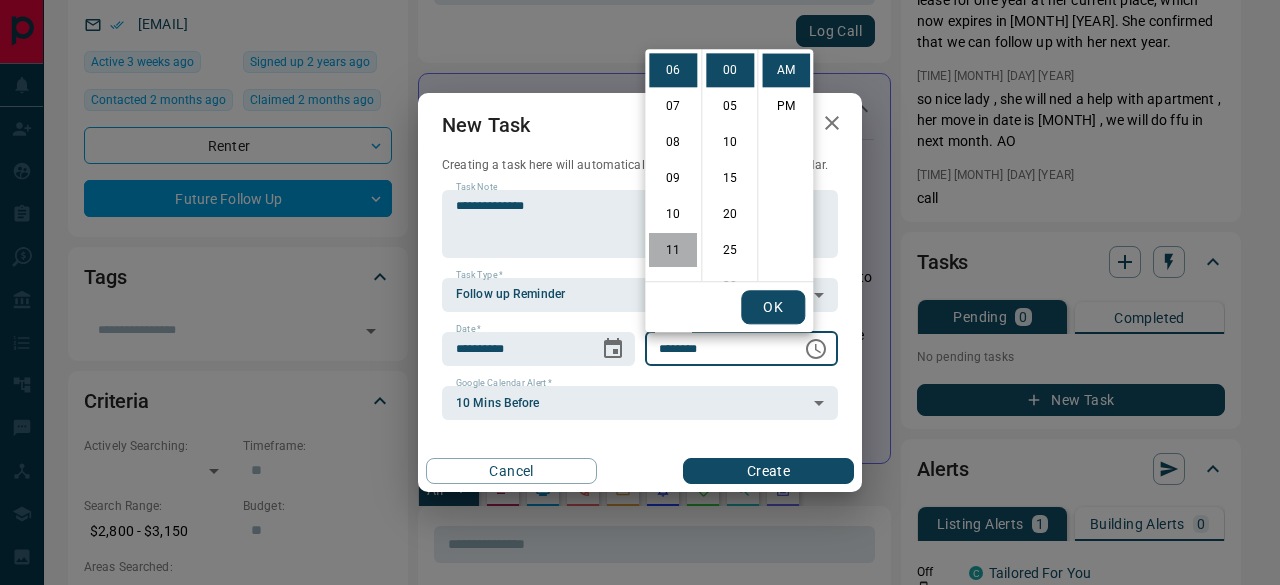 click on "11" at bounding box center [673, 250] 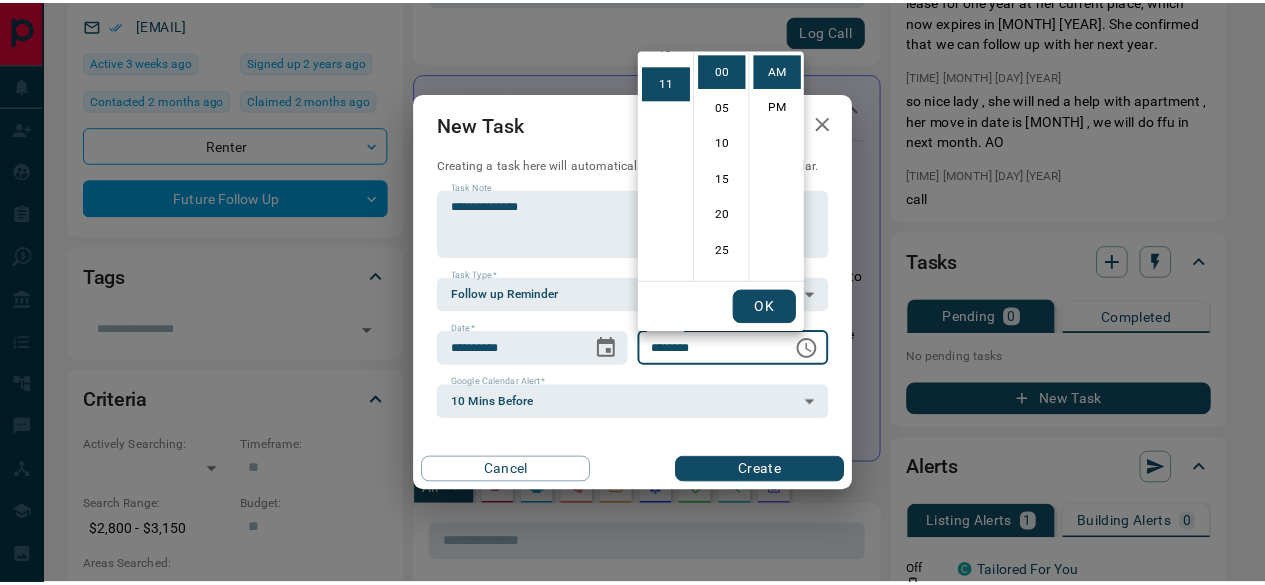 scroll, scrollTop: 390, scrollLeft: 0, axis: vertical 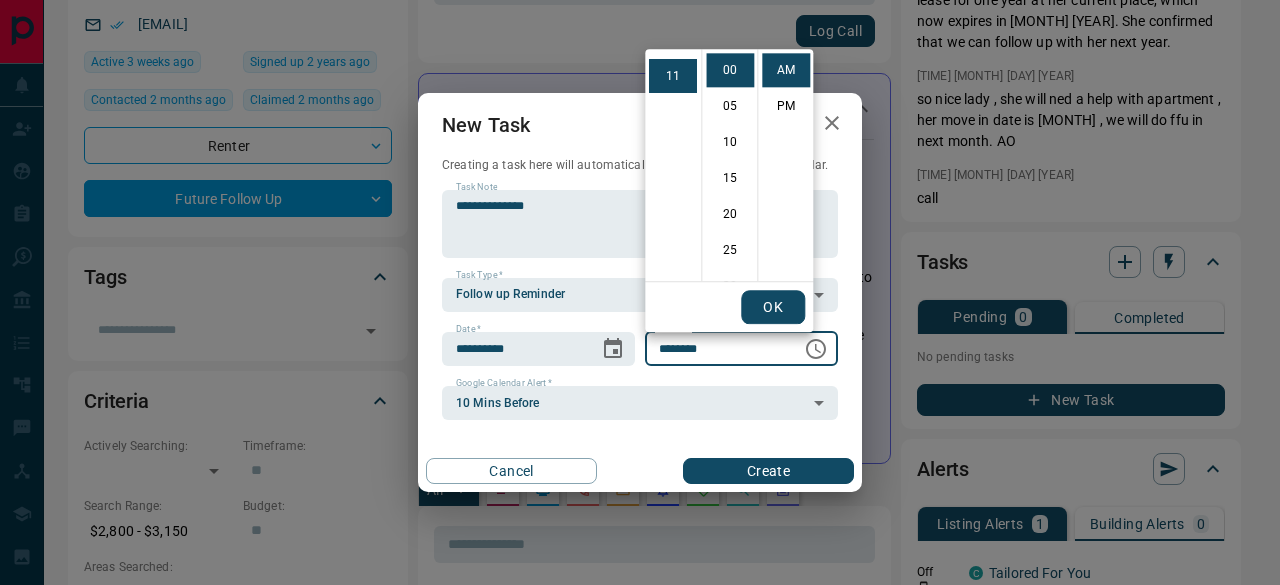 click on "OK" at bounding box center (773, 307) 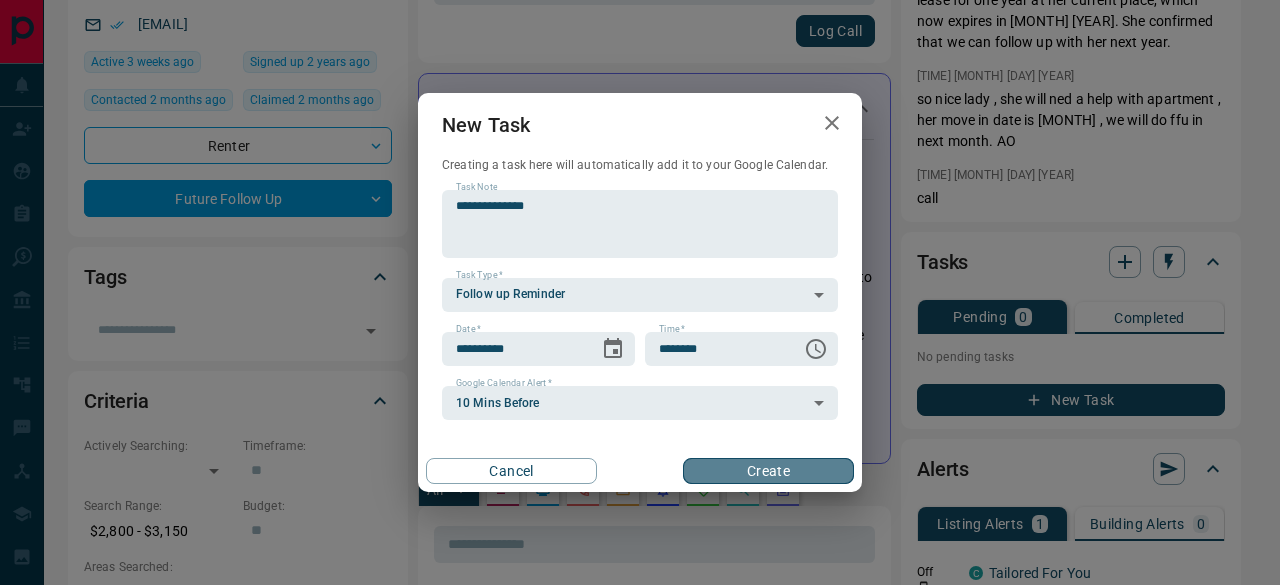 click on "Create" at bounding box center (768, 471) 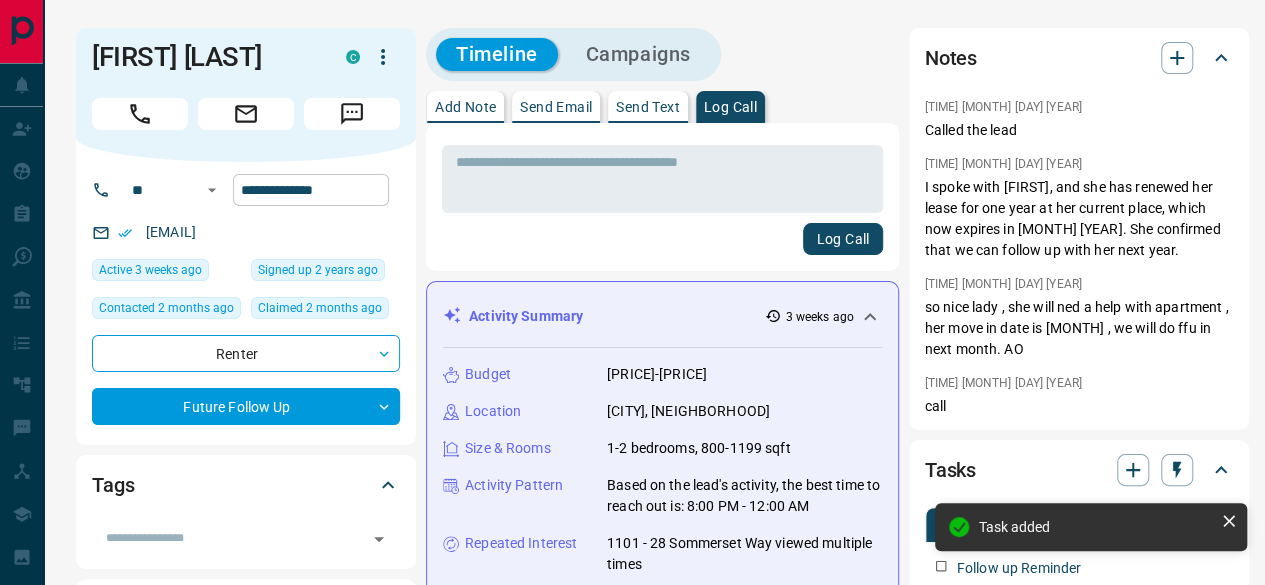 scroll, scrollTop: 0, scrollLeft: 0, axis: both 